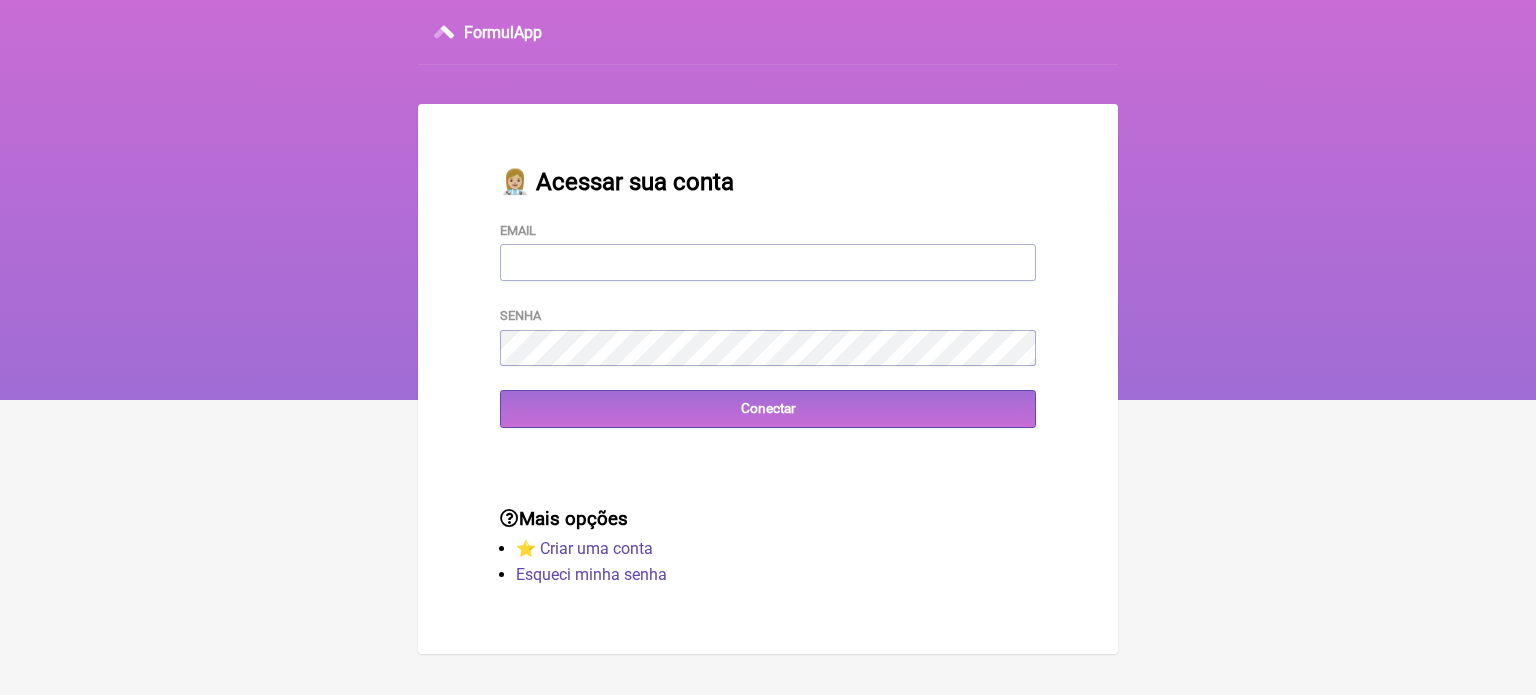 scroll, scrollTop: 0, scrollLeft: 0, axis: both 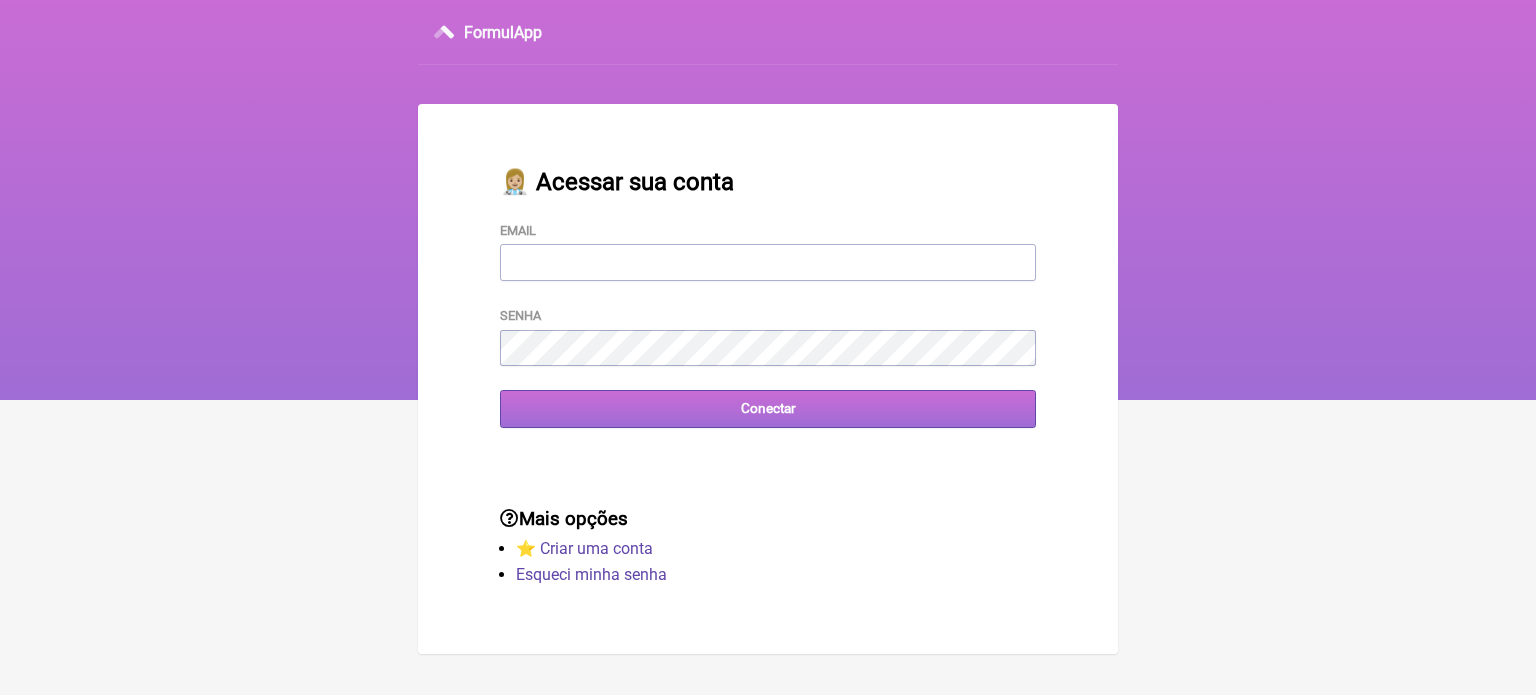type on "[EMAIL]" 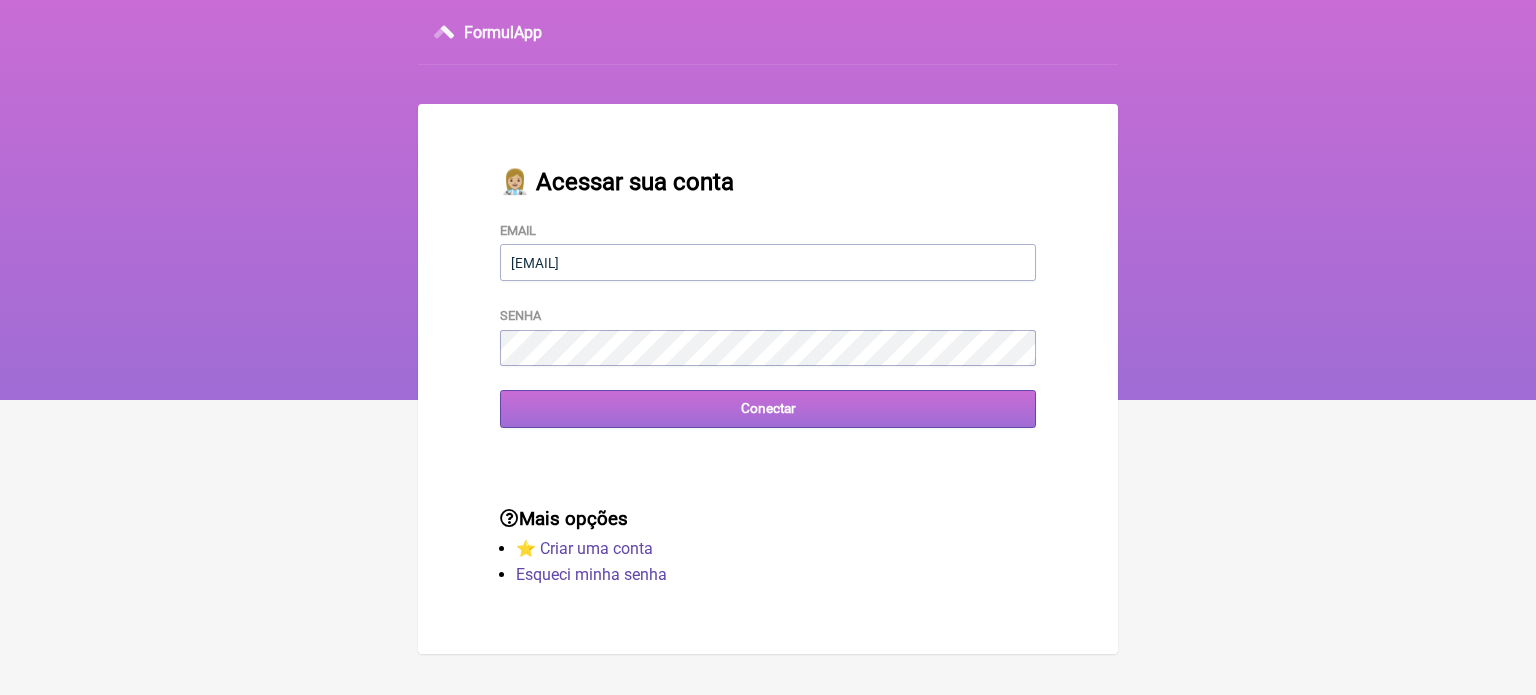 click on "Conectar" at bounding box center (768, 408) 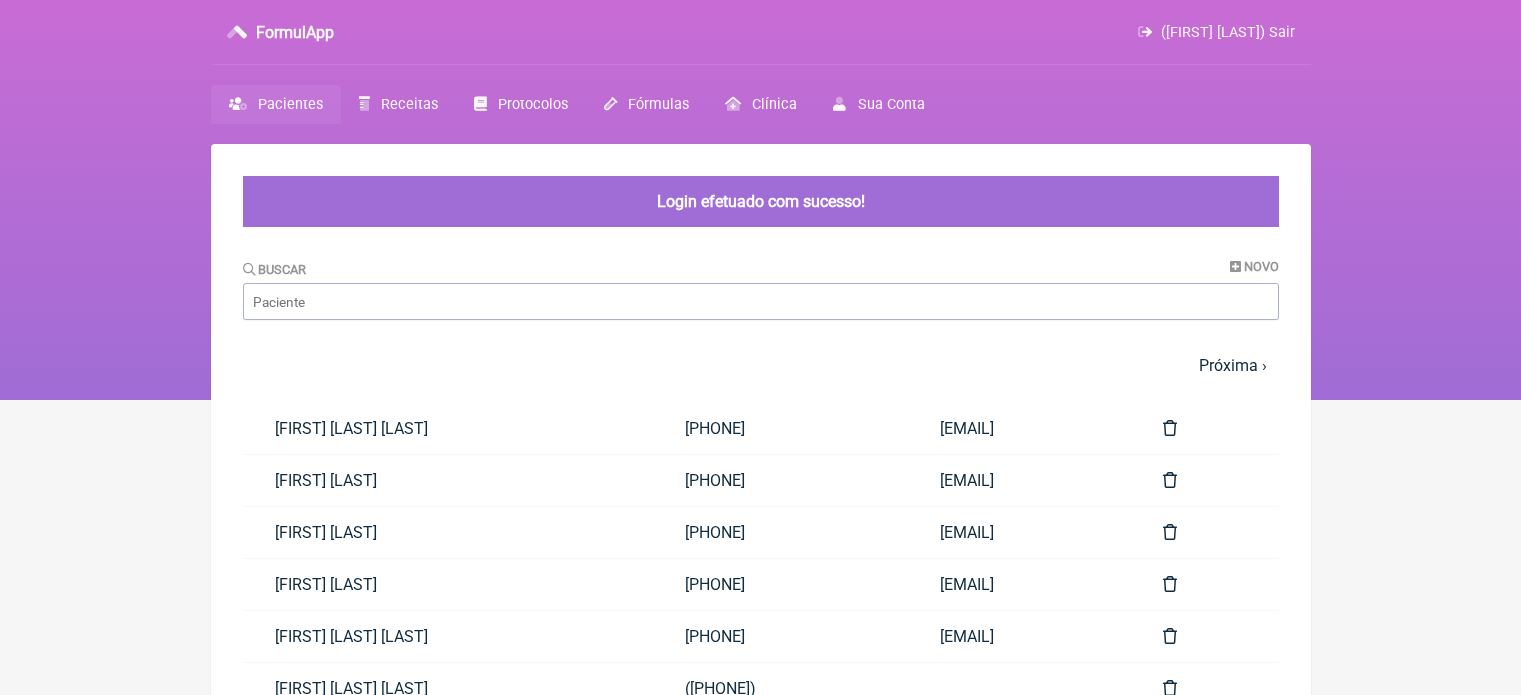 scroll, scrollTop: 0, scrollLeft: 0, axis: both 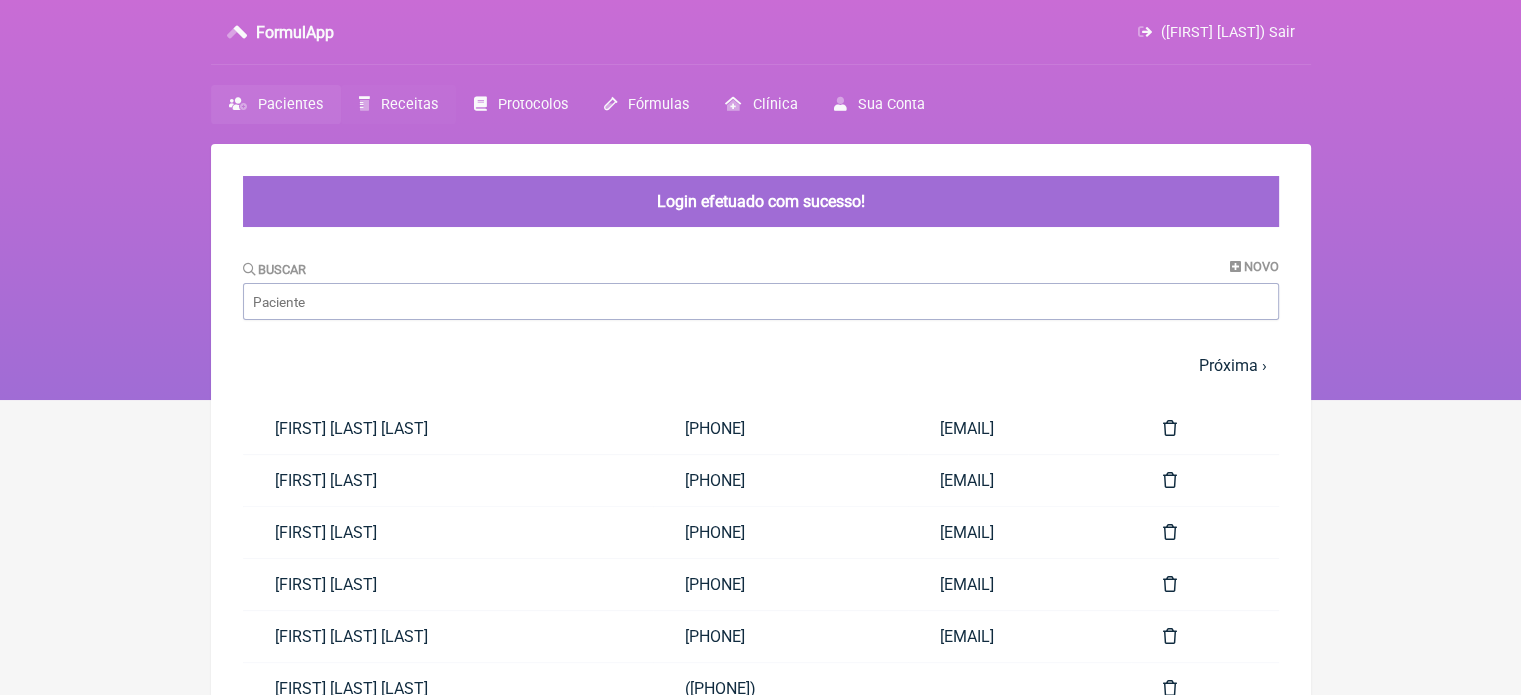 click on "Receitas" at bounding box center (409, 104) 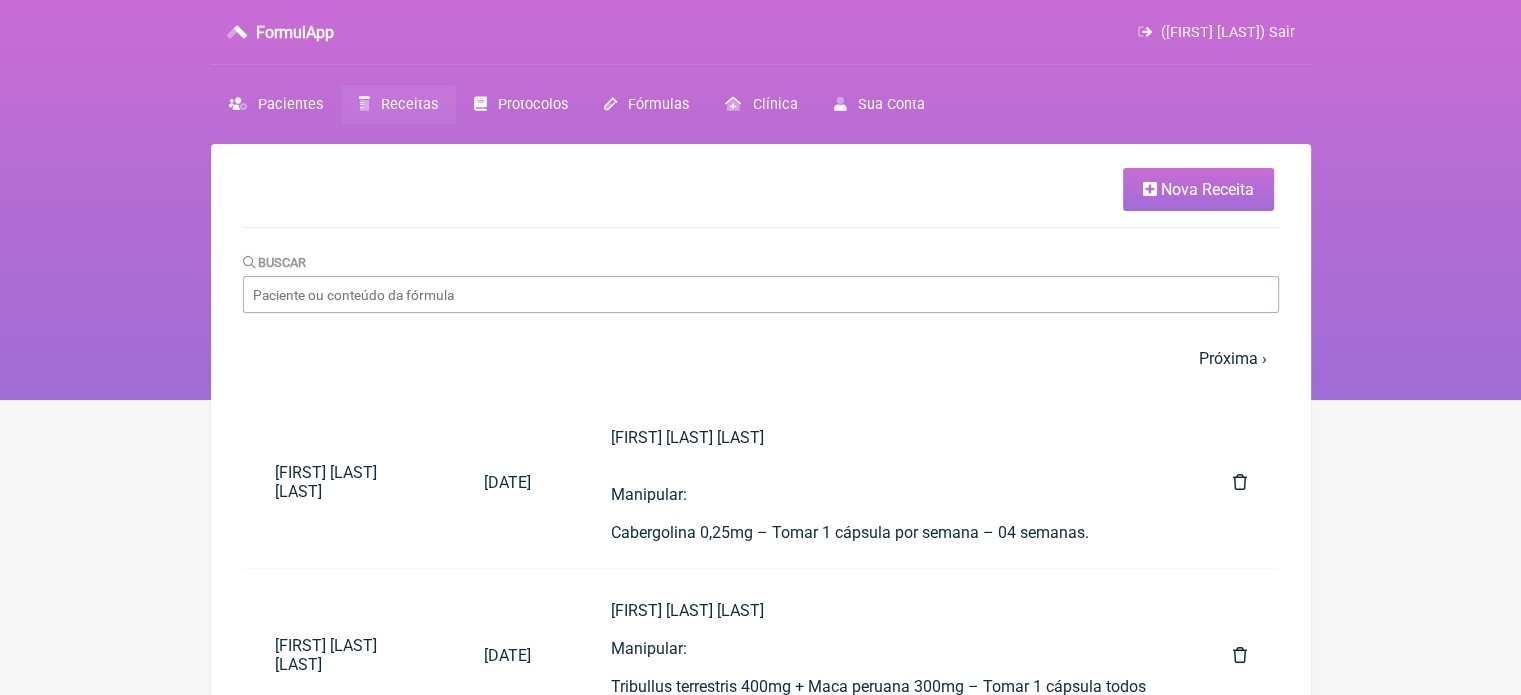 click on "Nova Receita" at bounding box center (1207, 189) 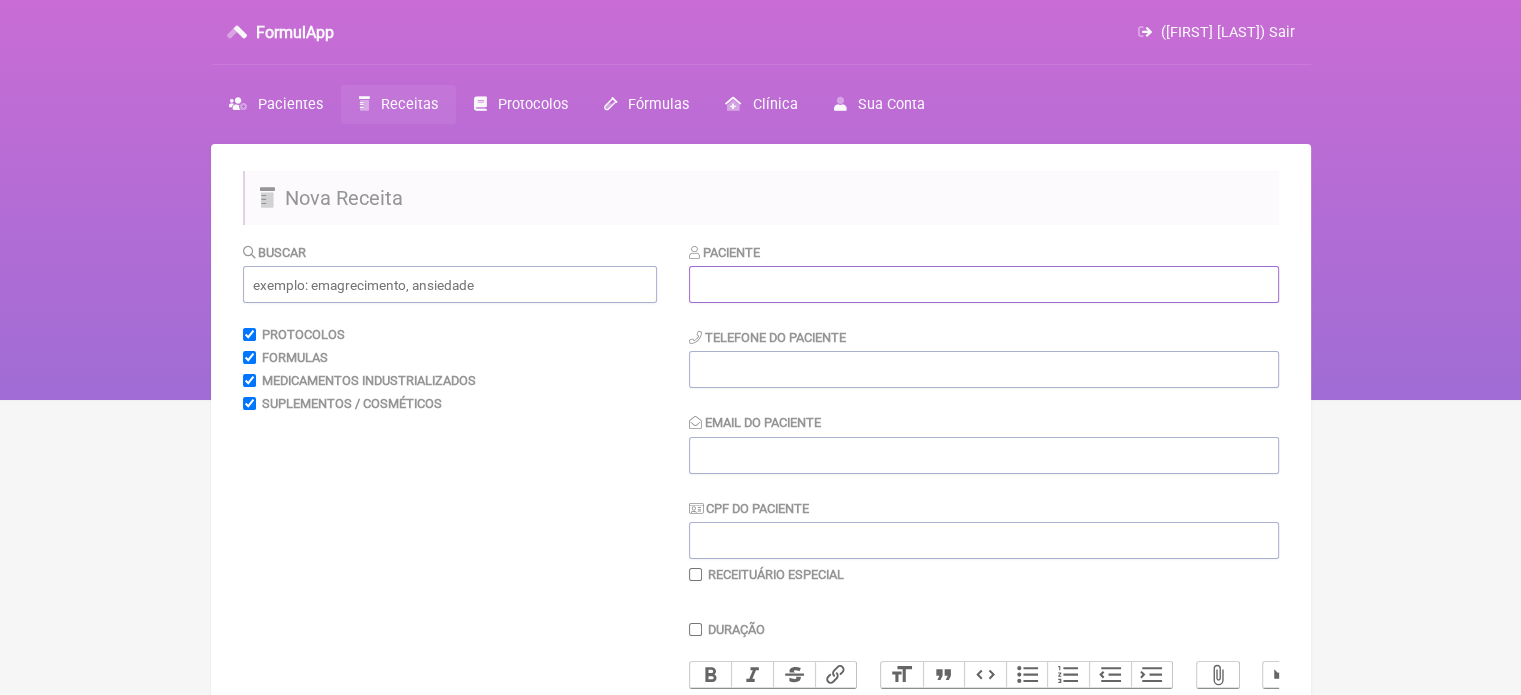 click at bounding box center (984, 284) 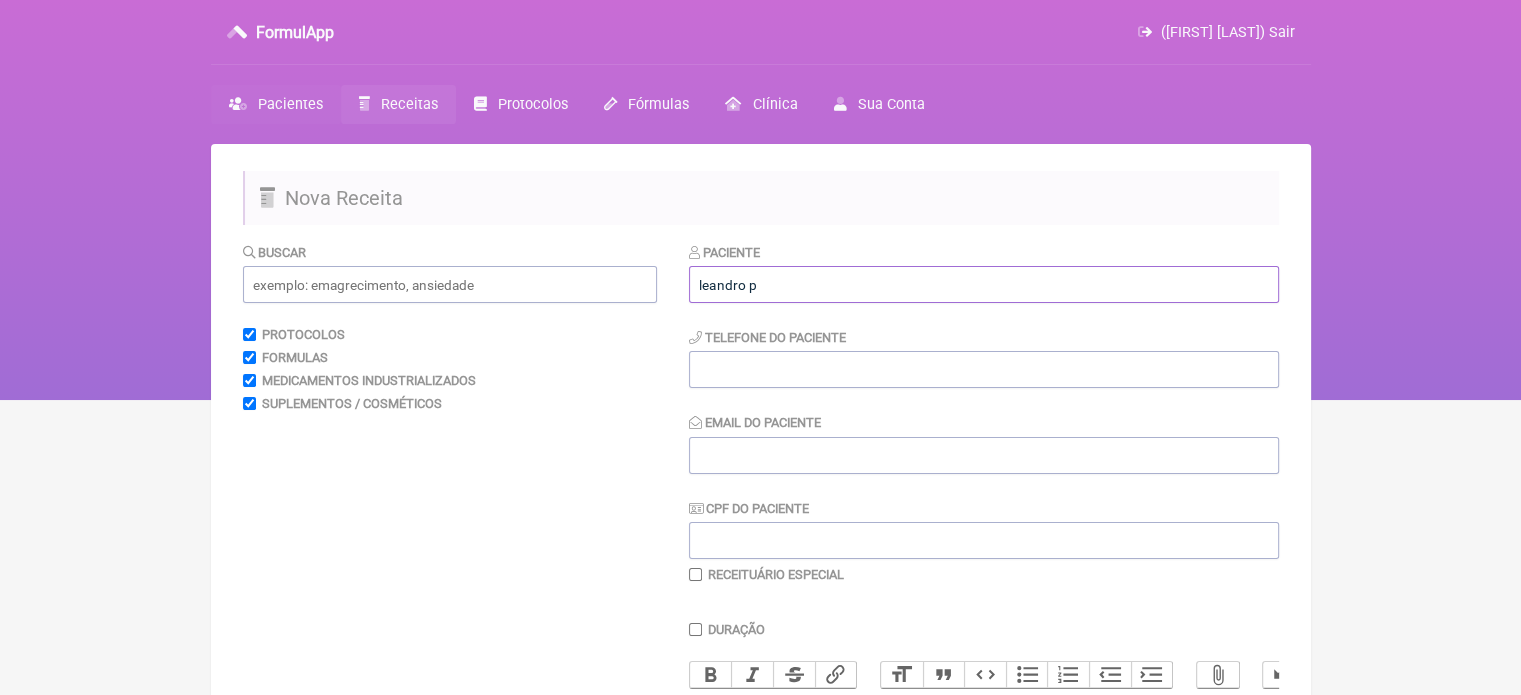 type on "leandro p" 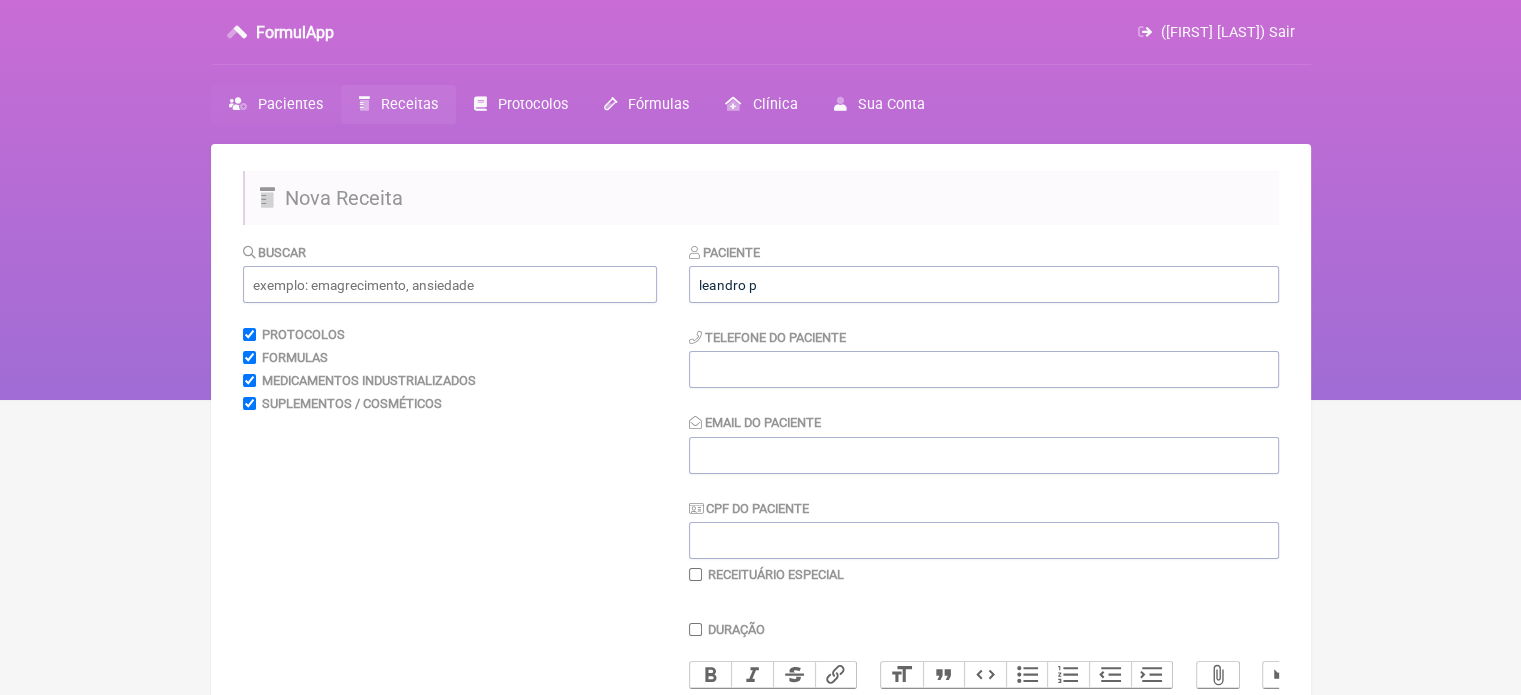 click on "Pacientes" at bounding box center (276, 104) 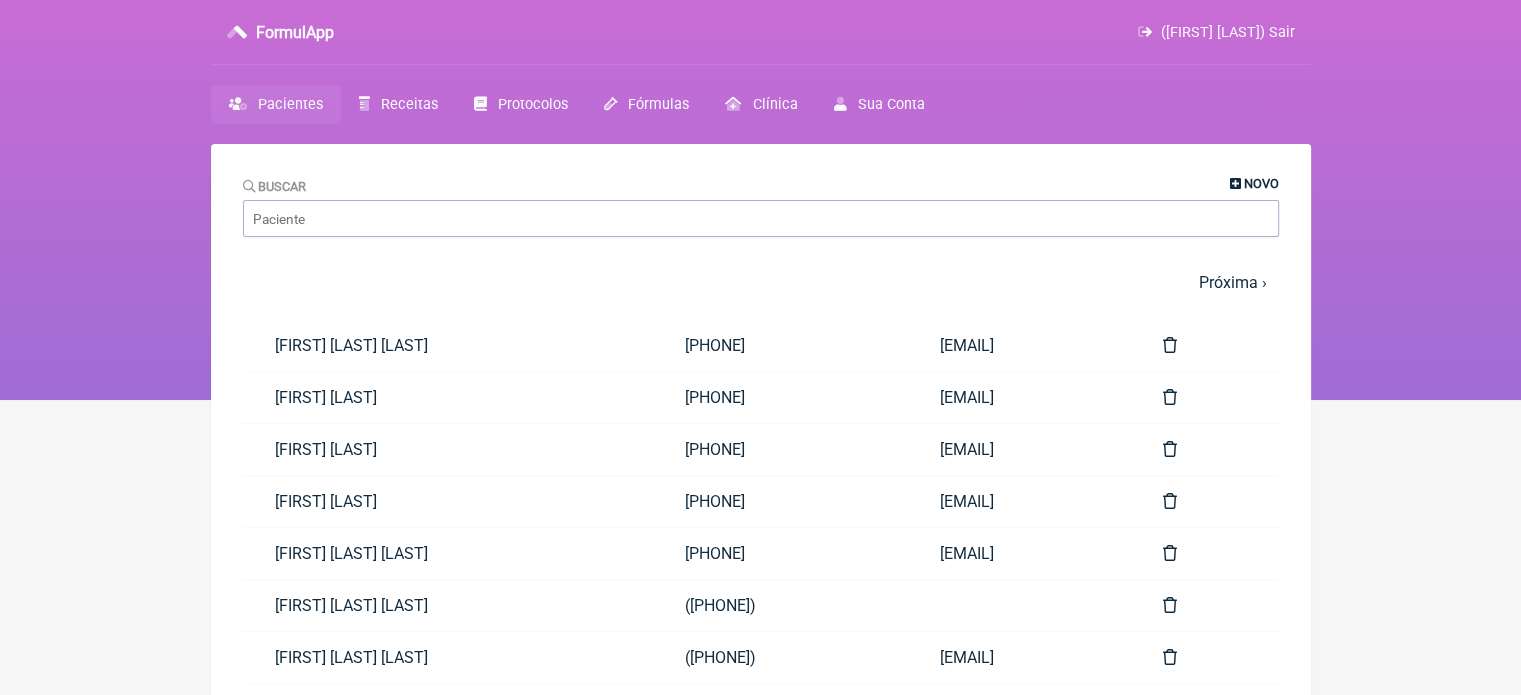 click on "Novo" at bounding box center (1261, 183) 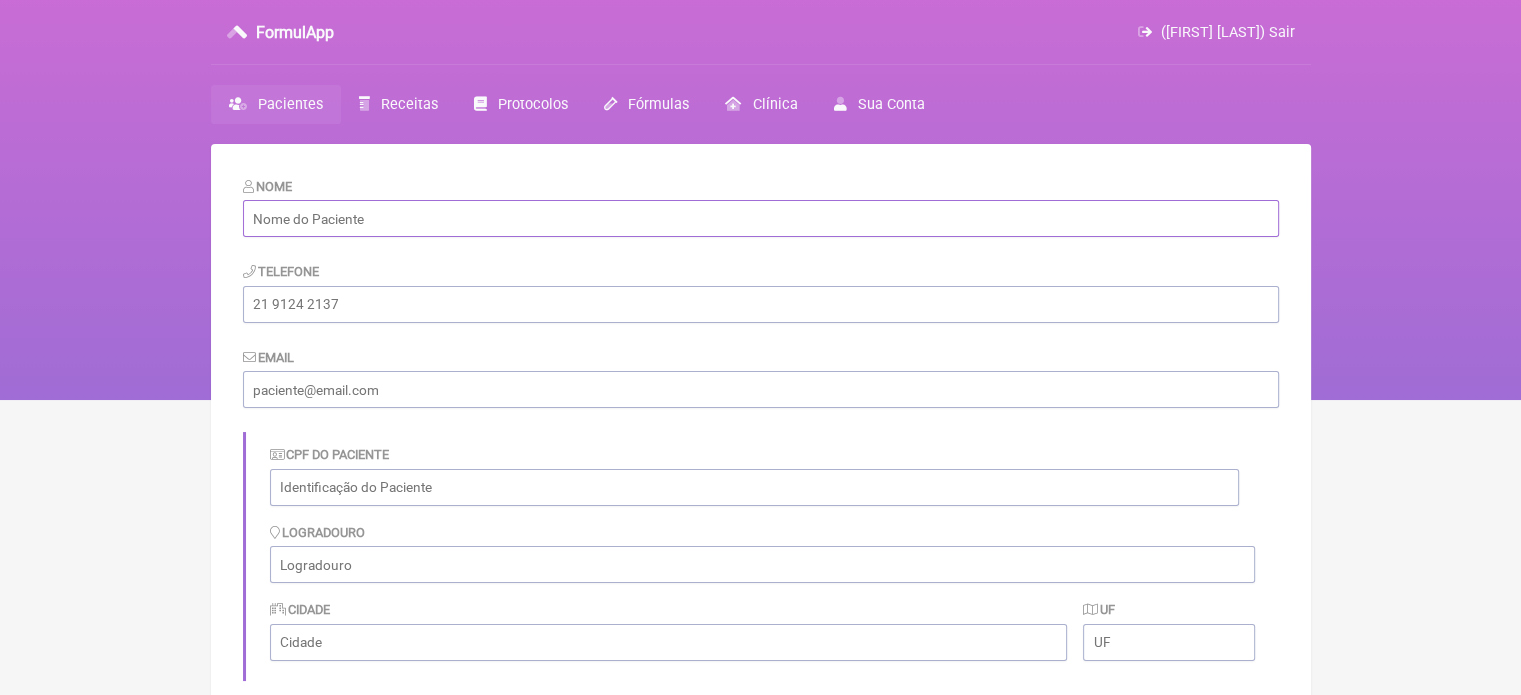 drag, startPoint x: 777, startPoint y: 219, endPoint x: 790, endPoint y: 220, distance: 13.038404 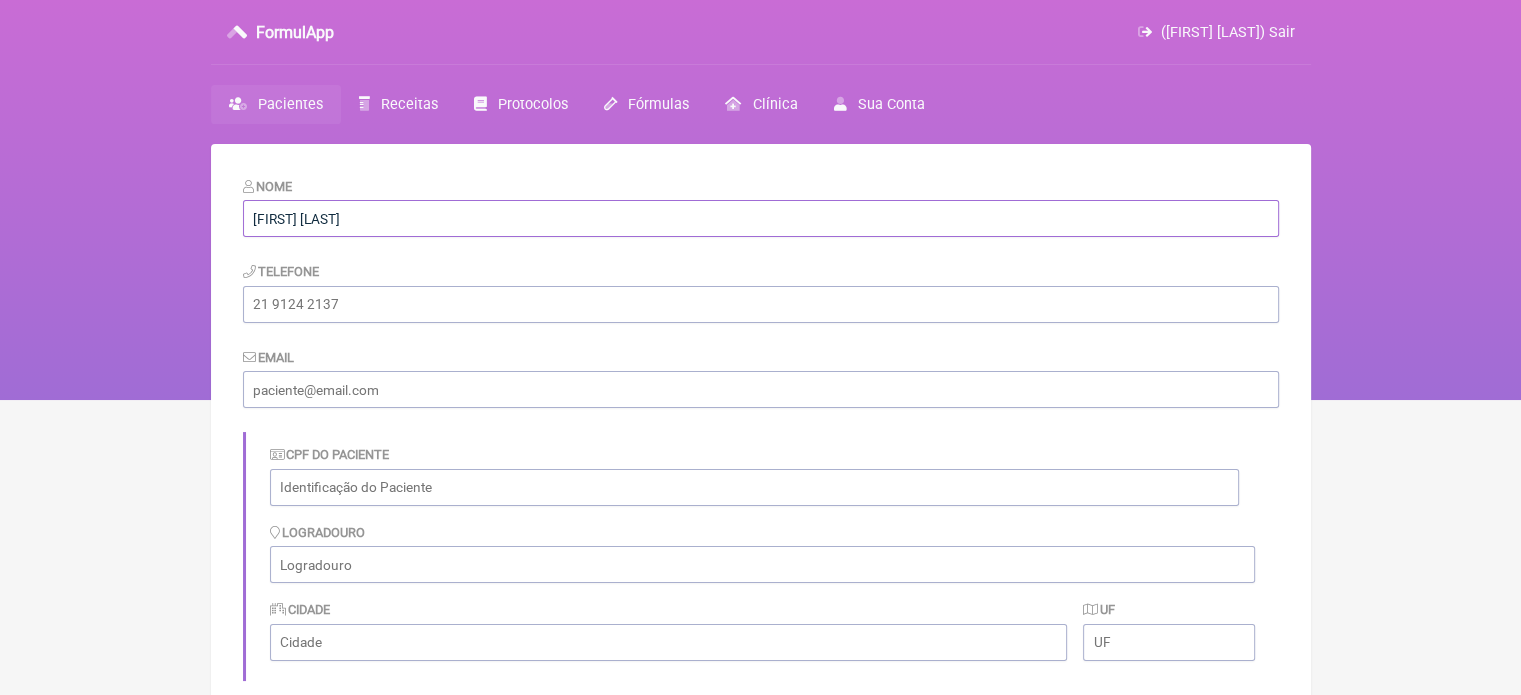 click on "[FIRST] [LAST]" at bounding box center [761, 218] 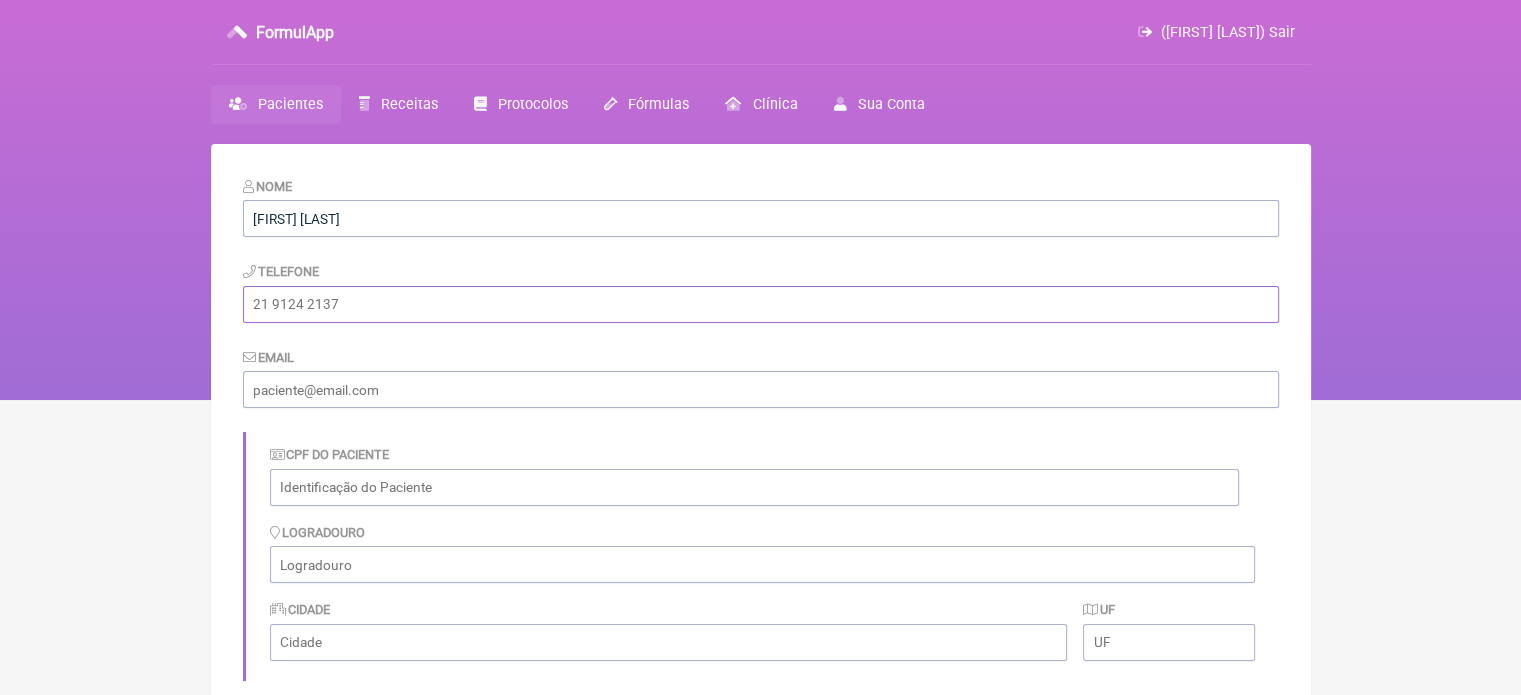 click at bounding box center (761, 304) 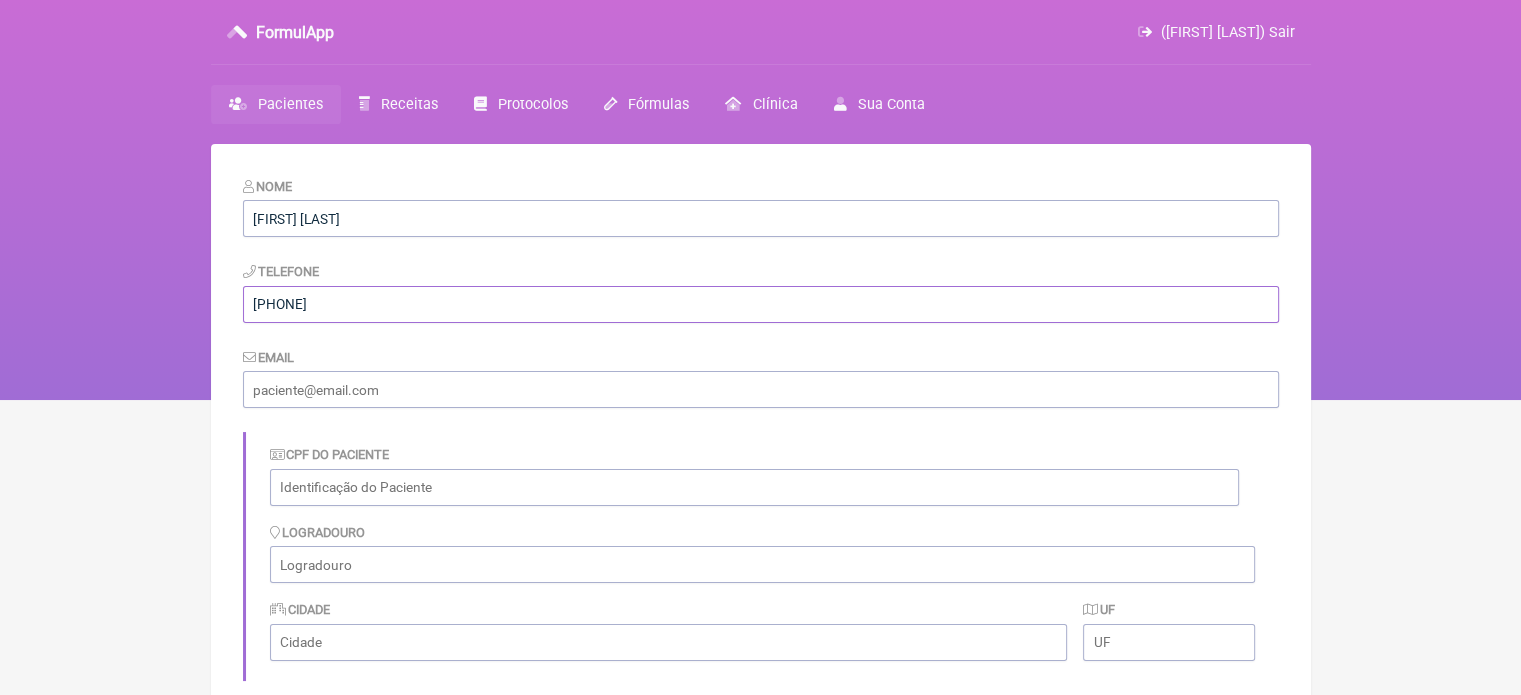 type on "[PHONE]" 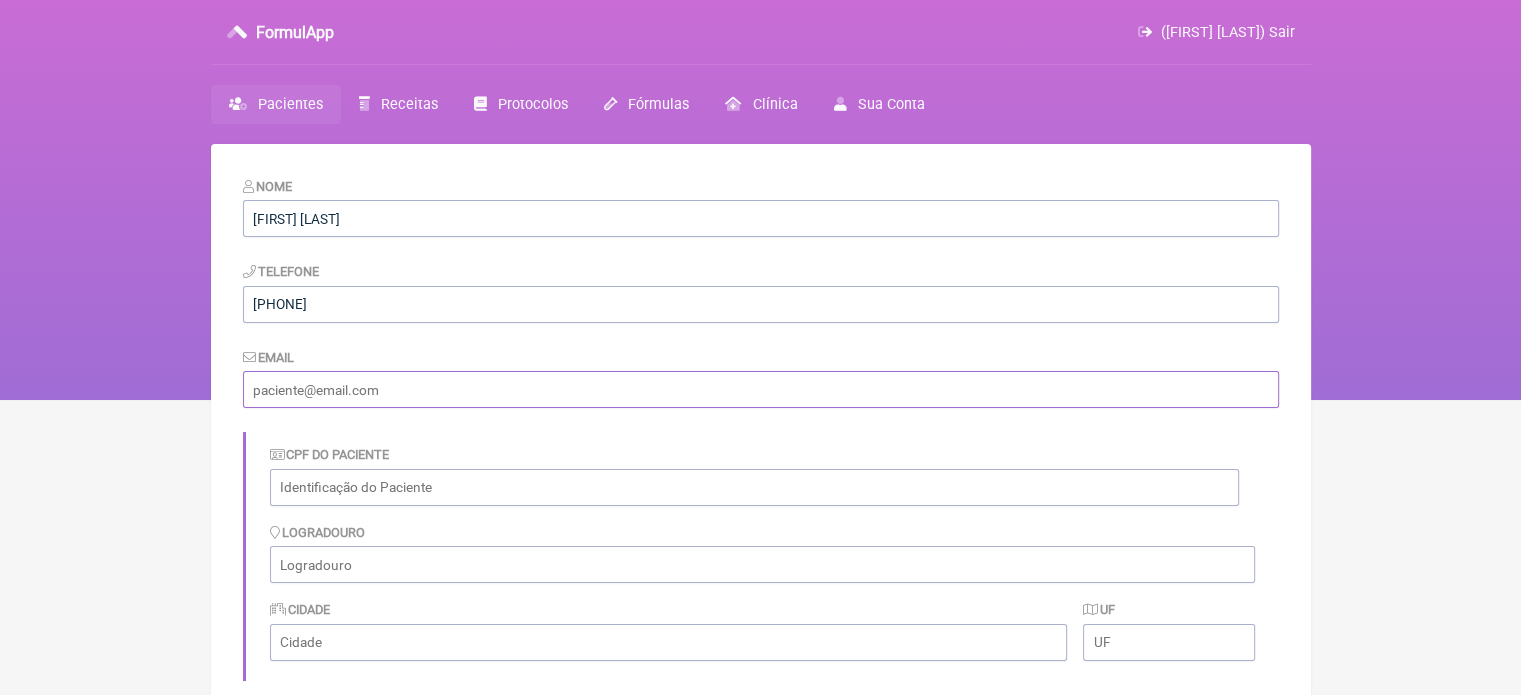 click at bounding box center [761, 389] 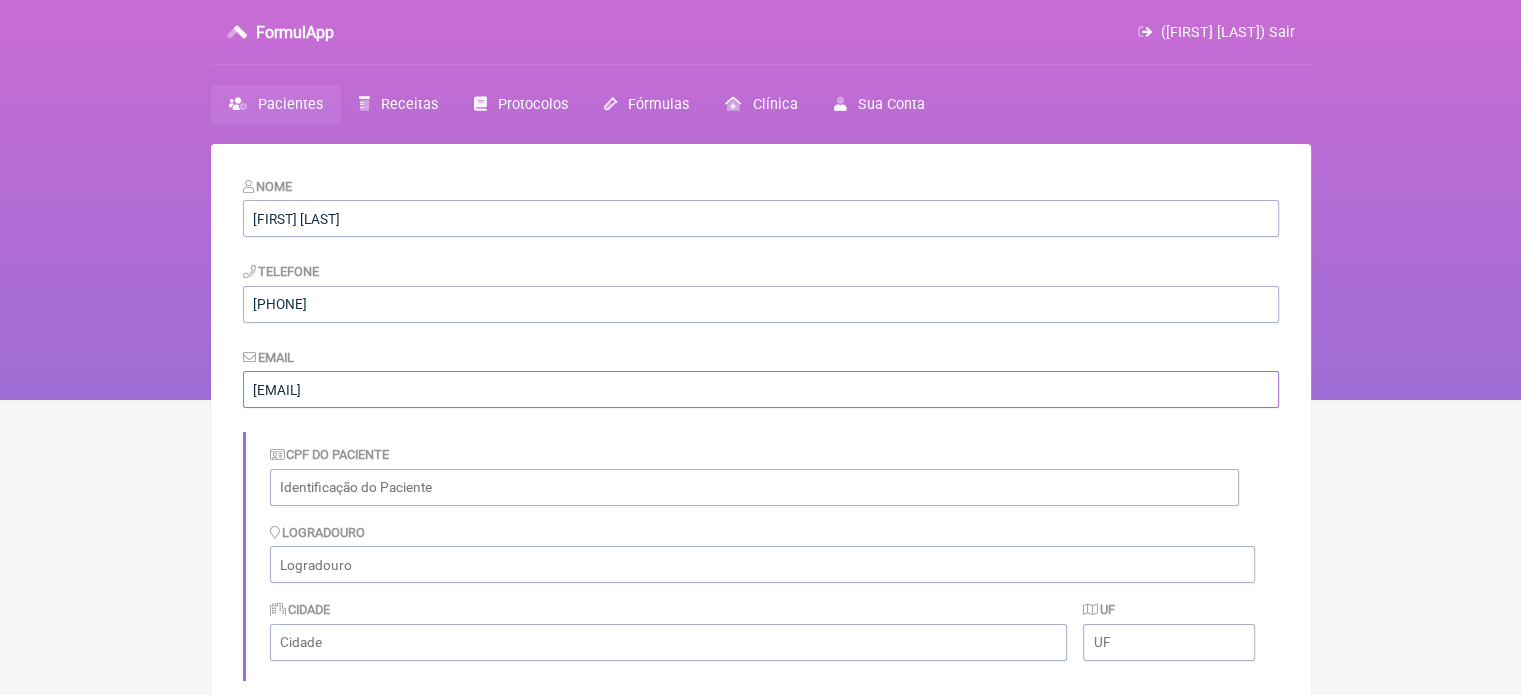 type on "[EMAIL]" 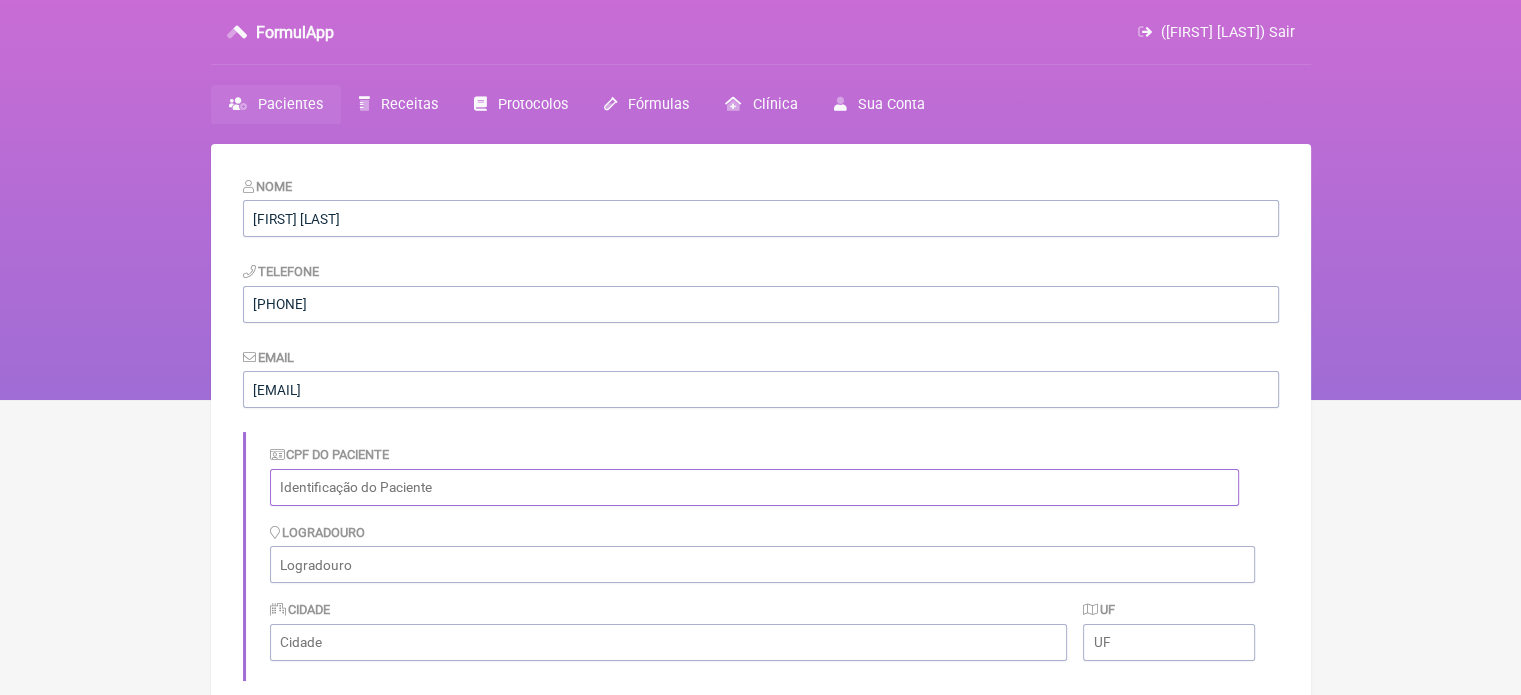 drag, startPoint x: 470, startPoint y: 486, endPoint x: 479, endPoint y: 501, distance: 17.492855 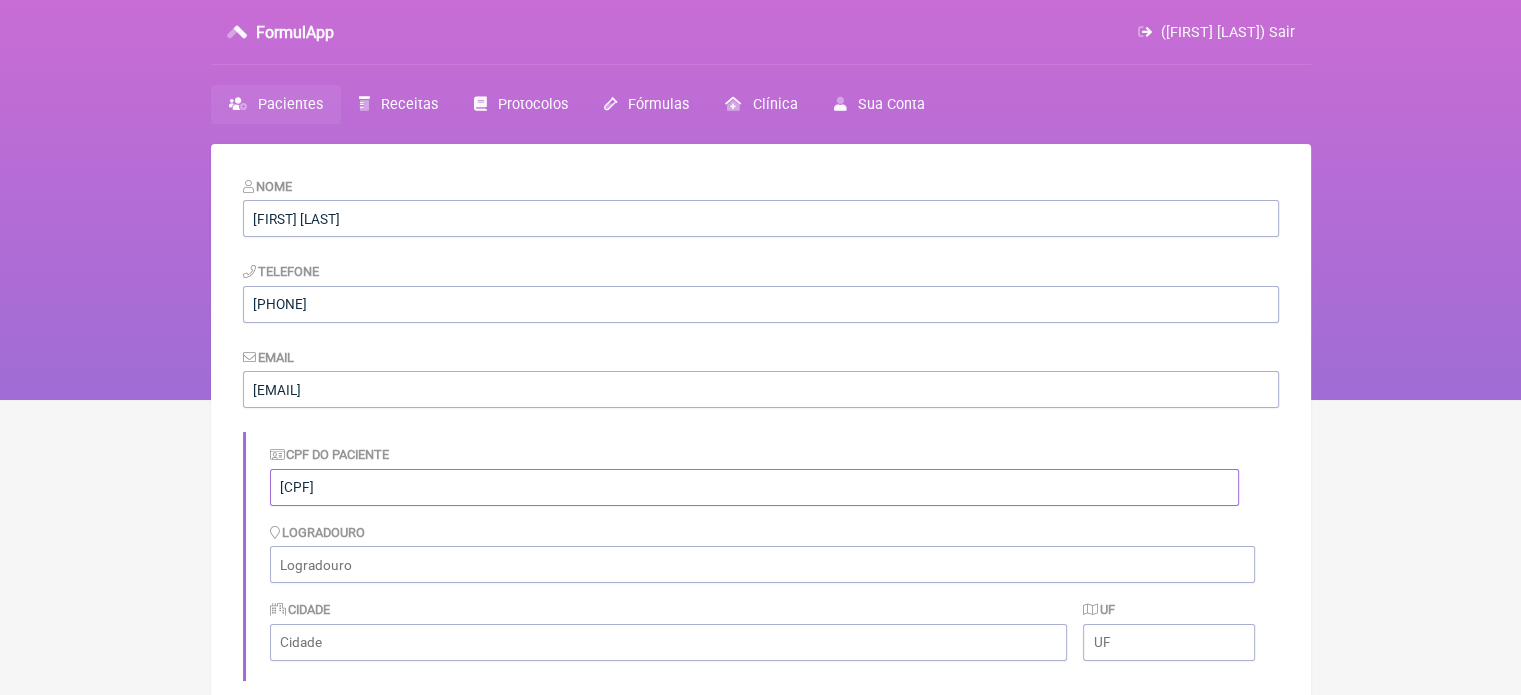 type on "[CPF]" 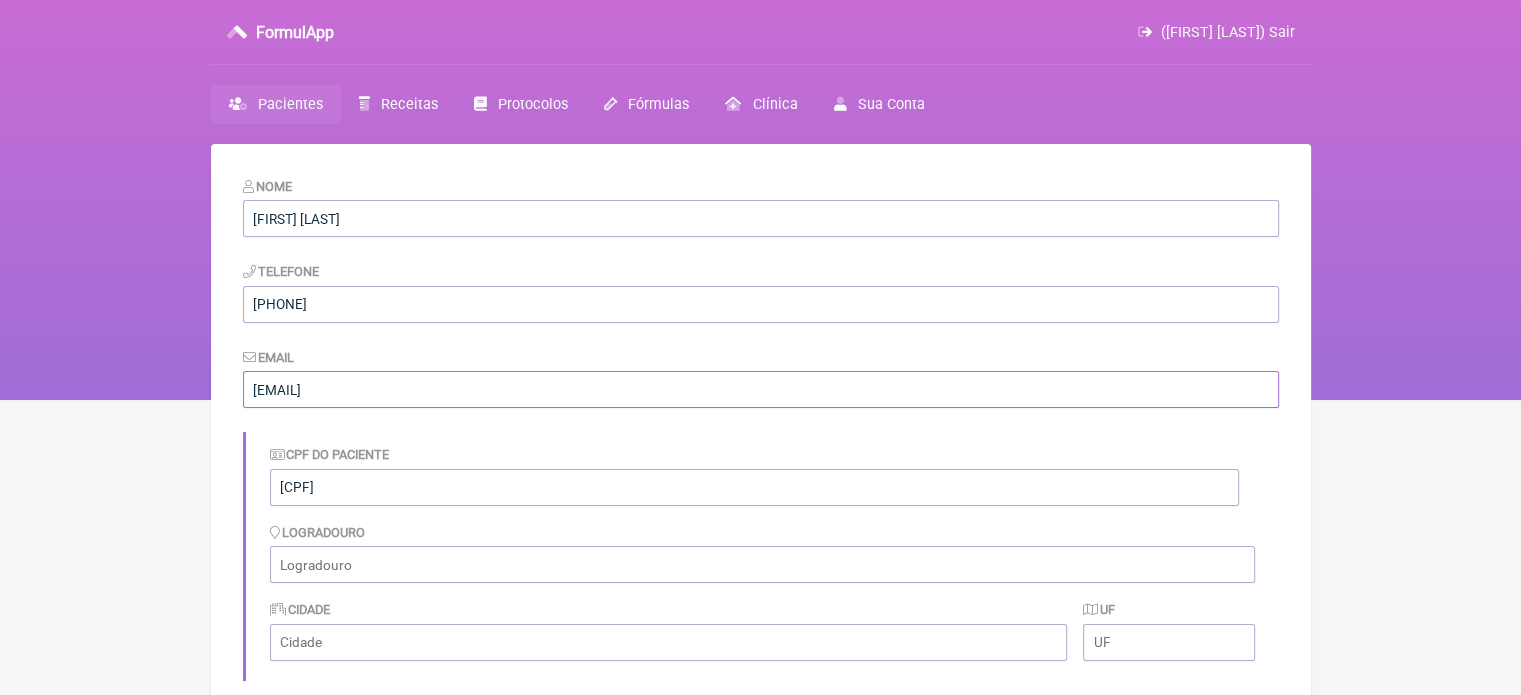 drag, startPoint x: 481, startPoint y: 386, endPoint x: 0, endPoint y: 390, distance: 481.01663 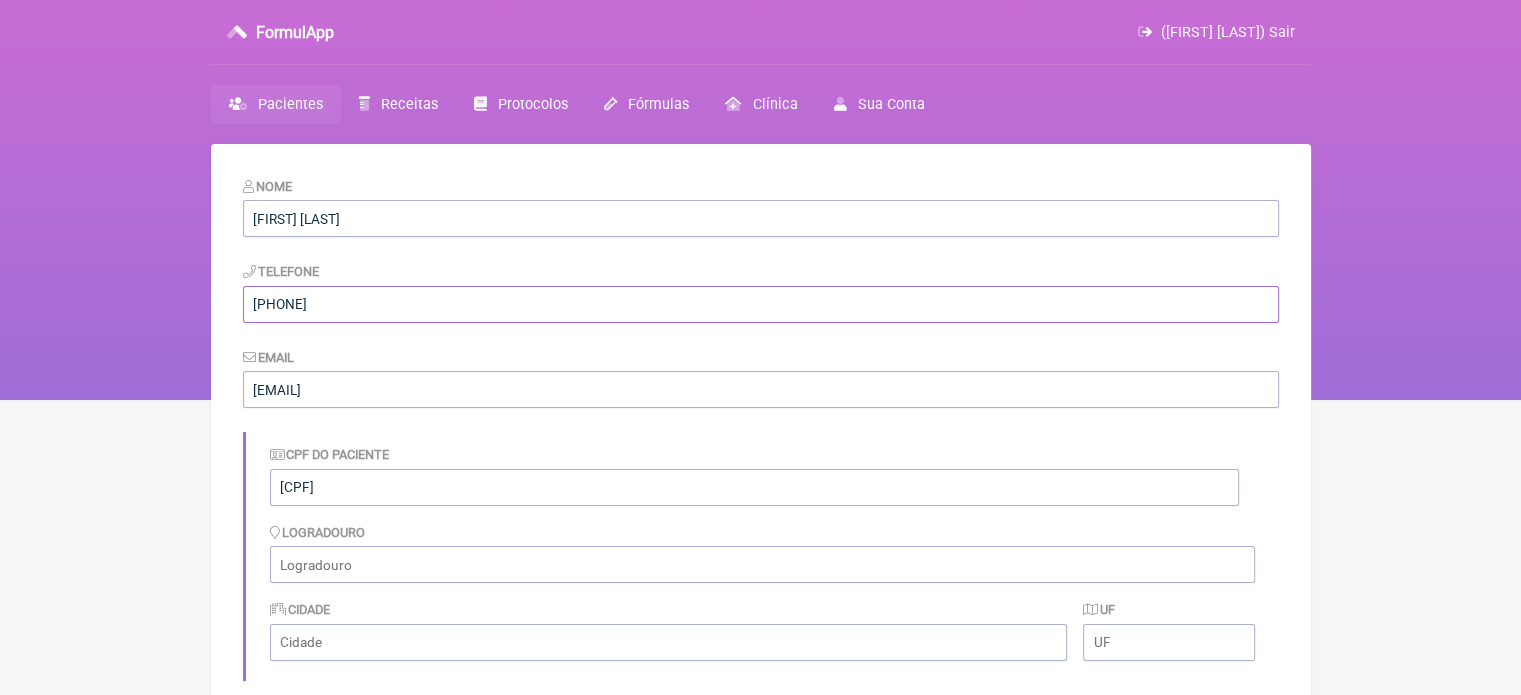 drag, startPoint x: 395, startPoint y: 299, endPoint x: 93, endPoint y: 328, distance: 303.3892 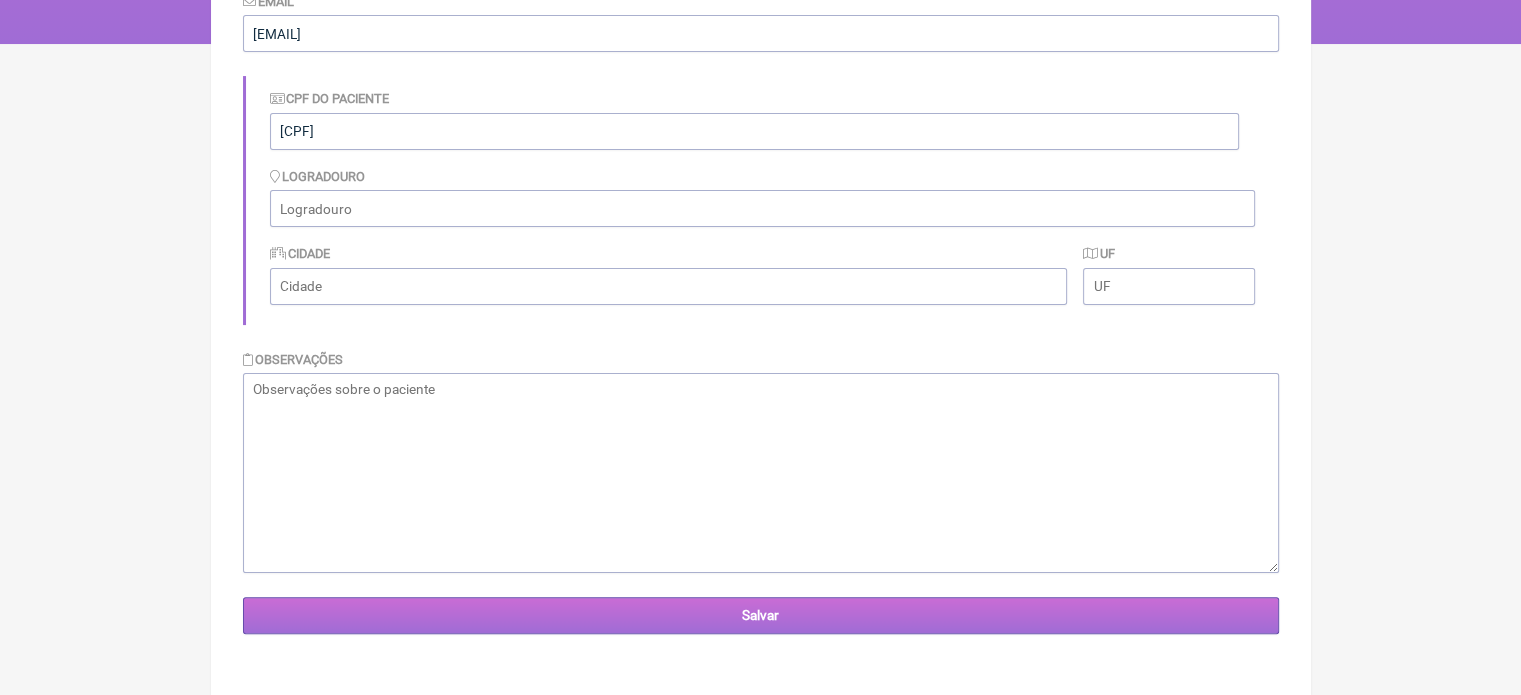 scroll, scrollTop: 359, scrollLeft: 0, axis: vertical 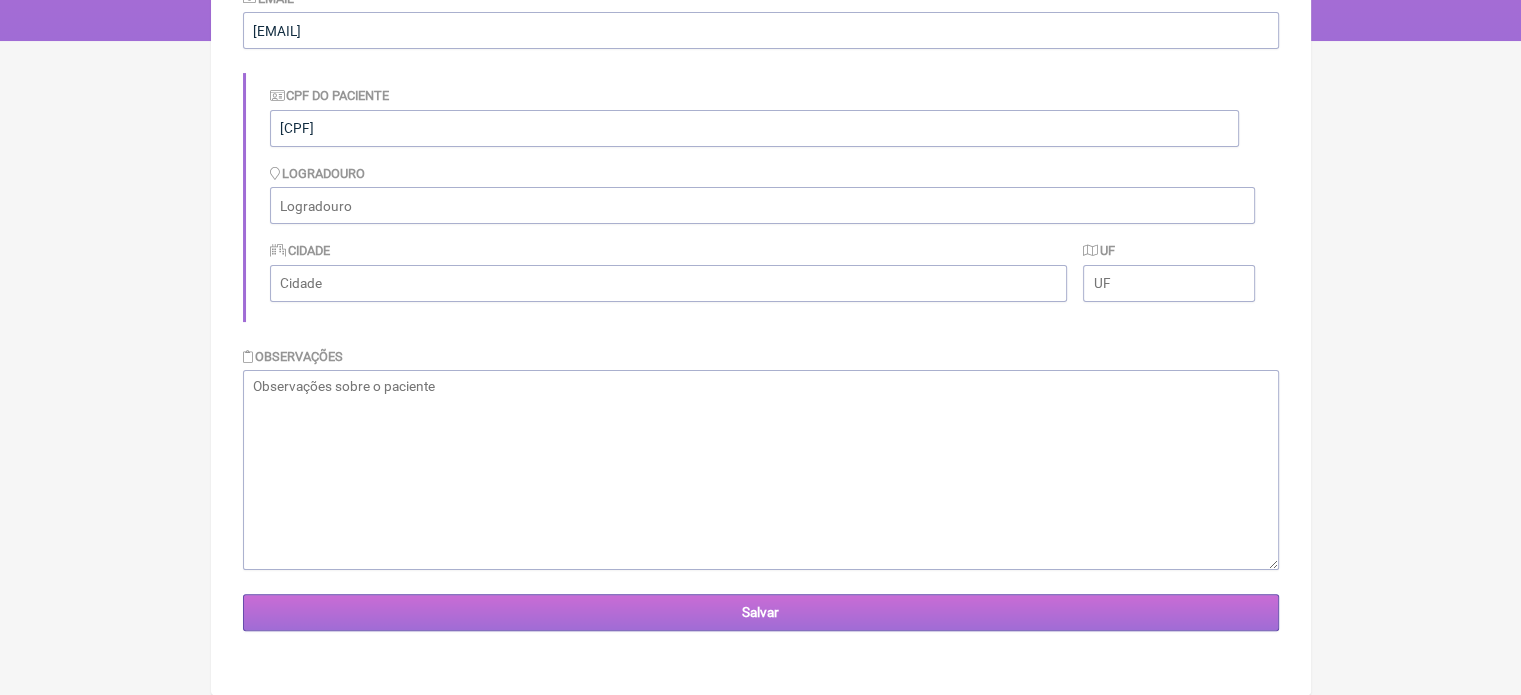 click on "Salvar" at bounding box center (761, 612) 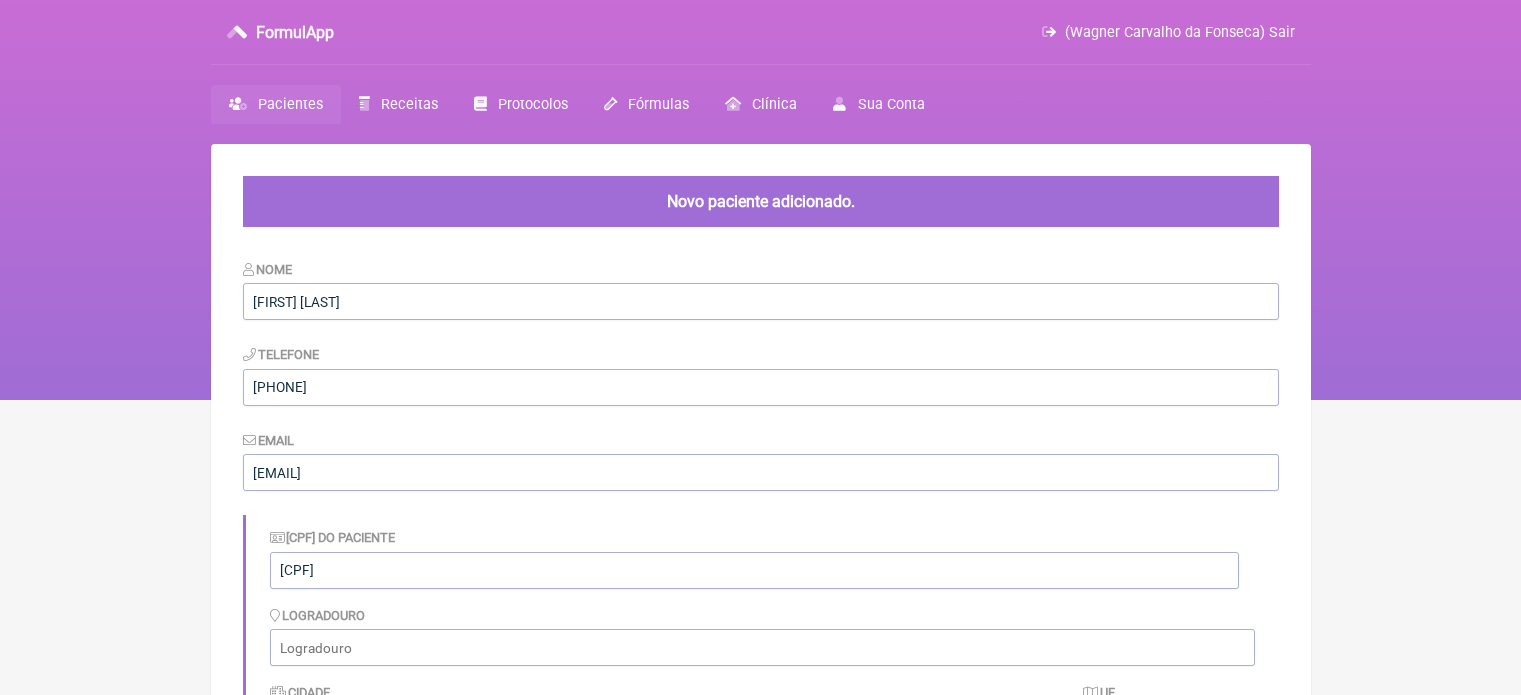 scroll, scrollTop: 0, scrollLeft: 0, axis: both 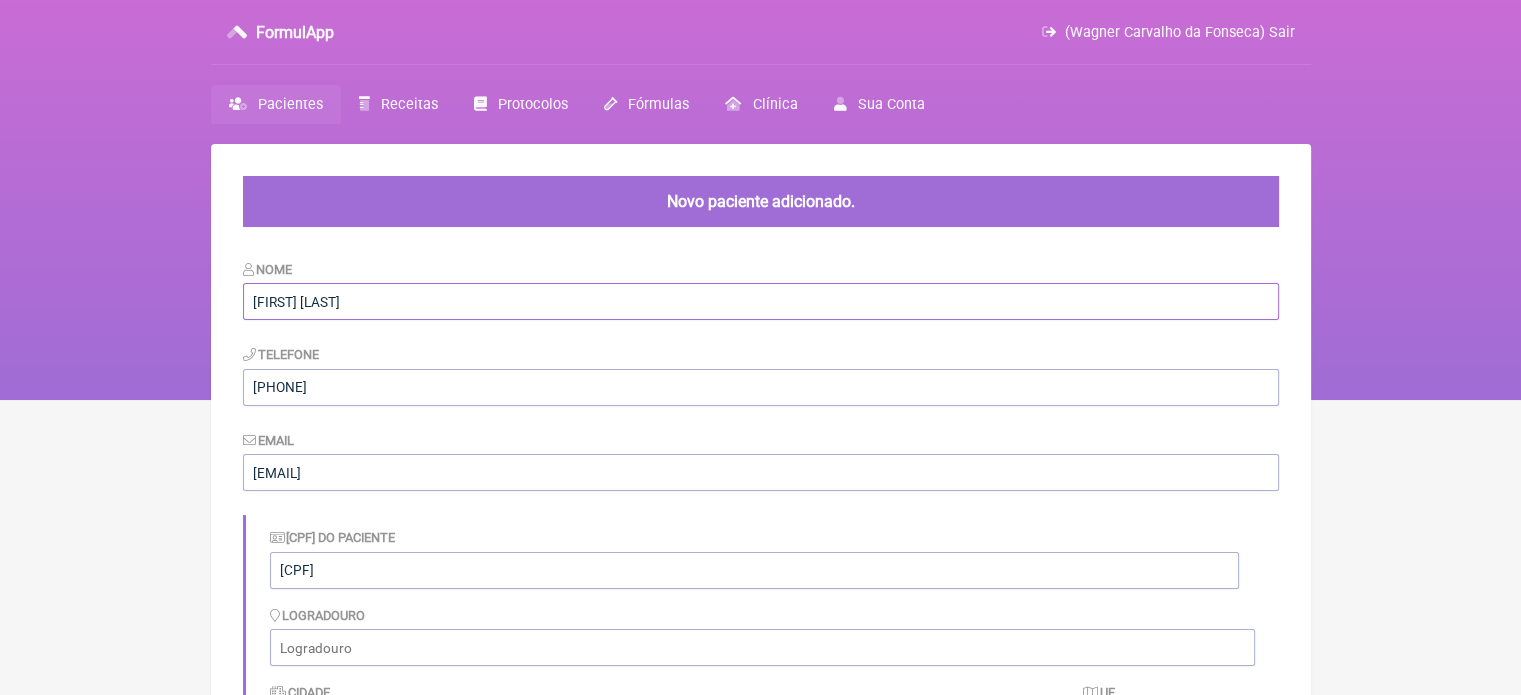 drag, startPoint x: 448, startPoint y: 307, endPoint x: 0, endPoint y: 301, distance: 448.0402 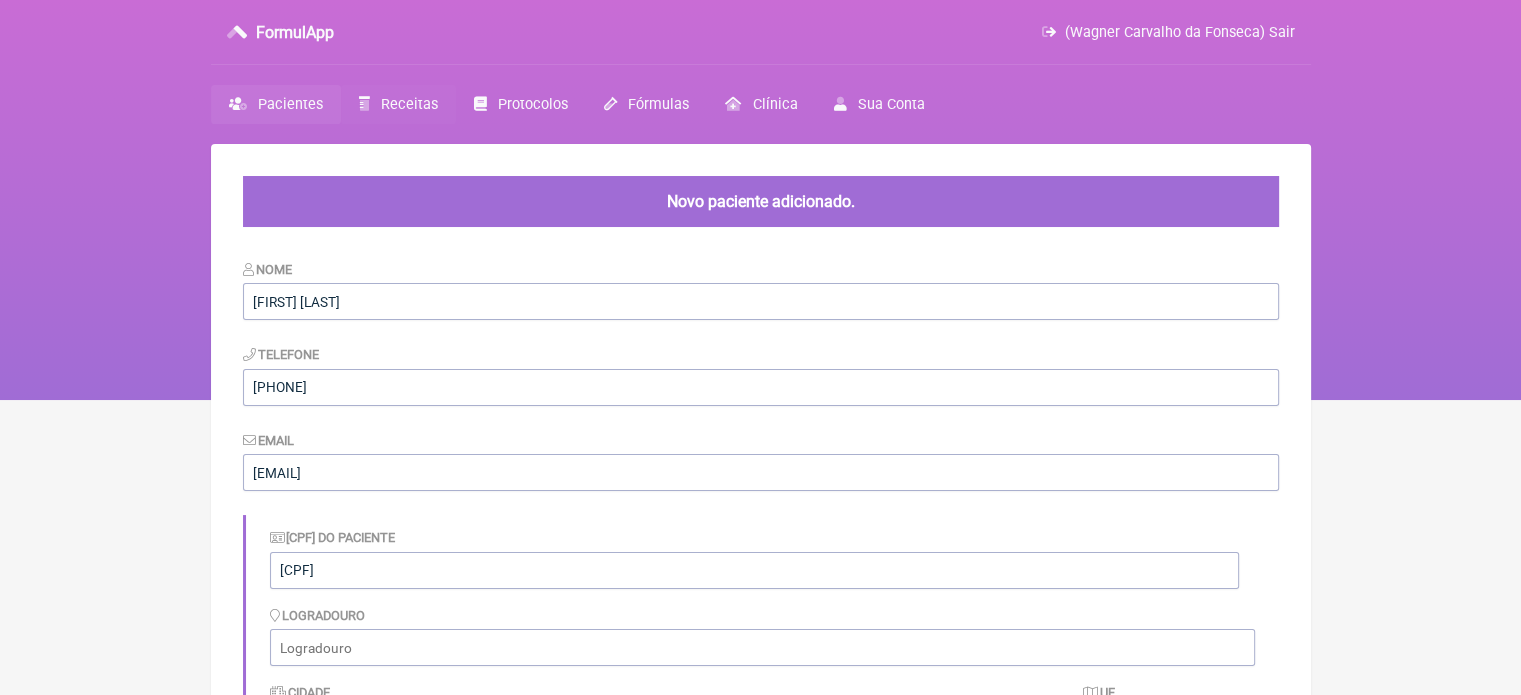 click on "Receitas" at bounding box center (409, 104) 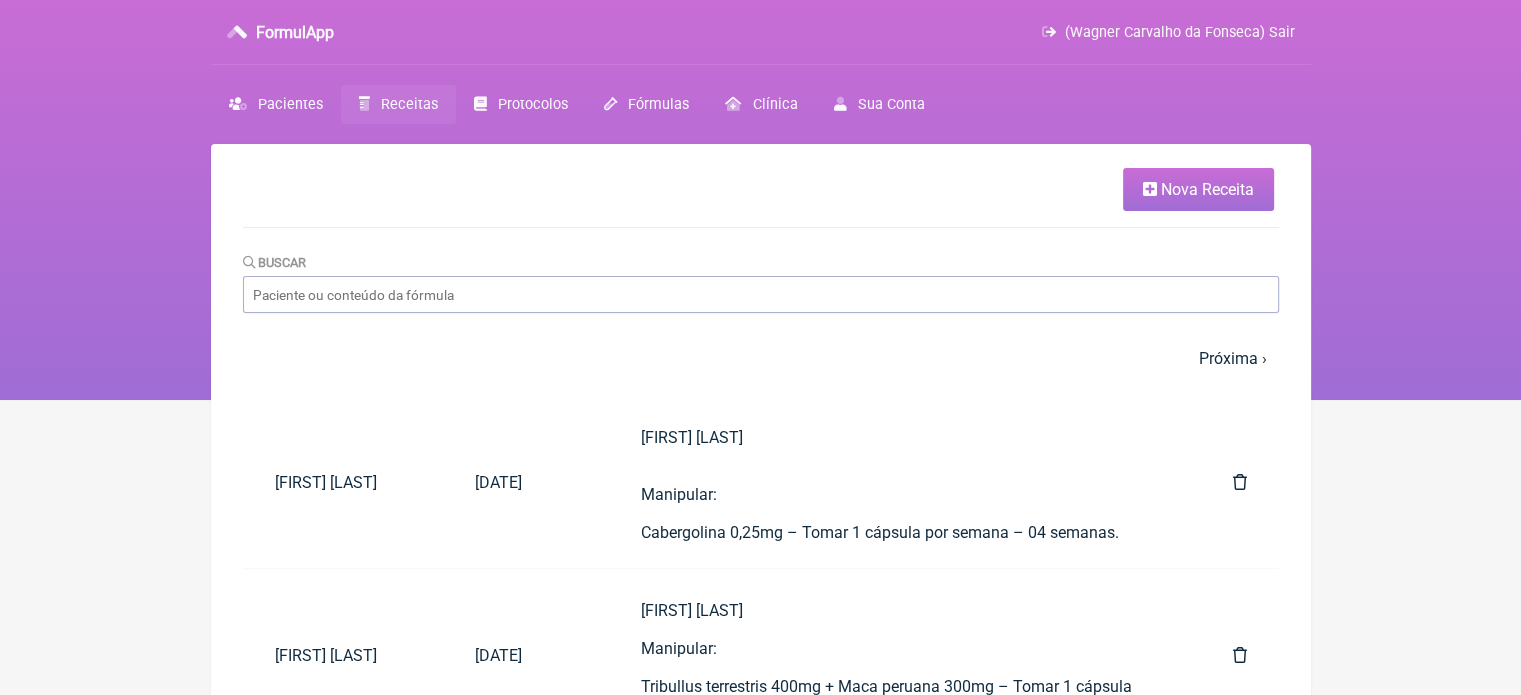 click on "Nova Receita" at bounding box center [1207, 189] 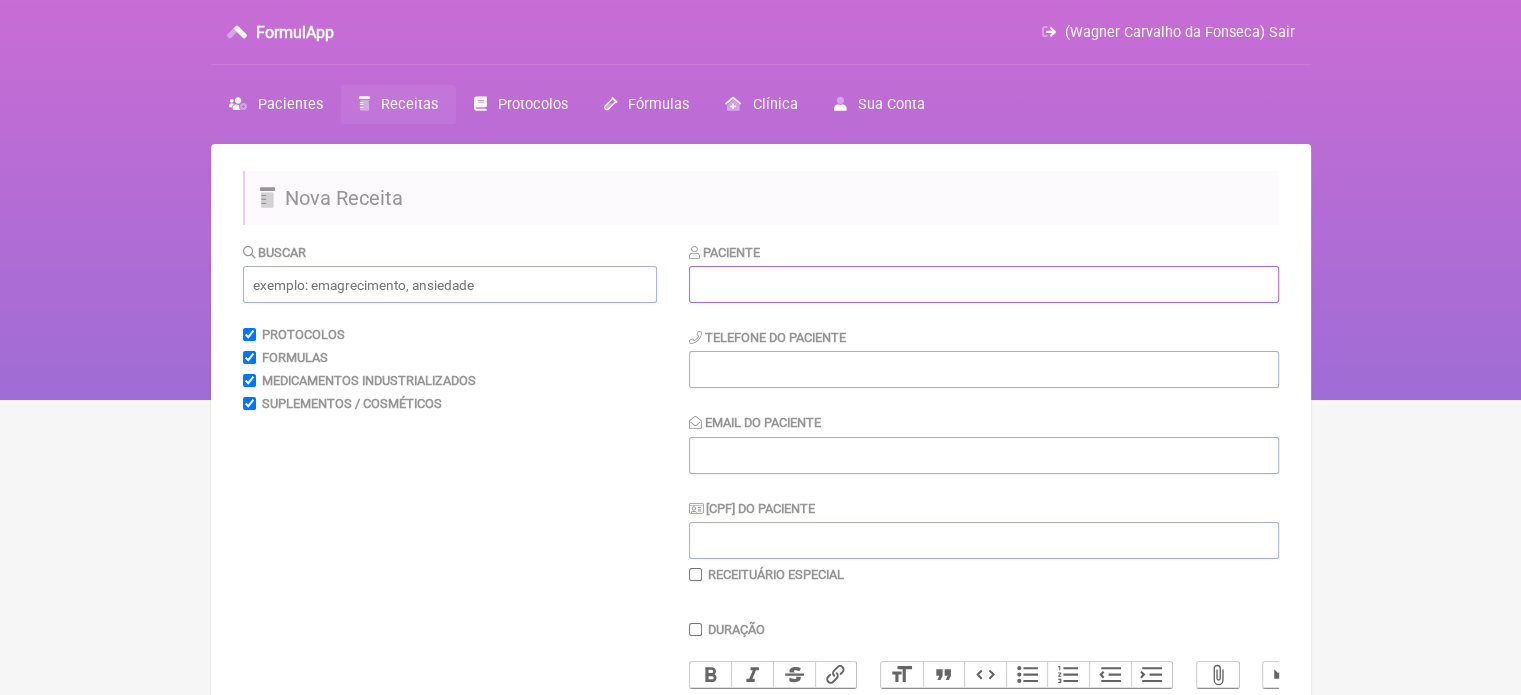 click at bounding box center [984, 284] 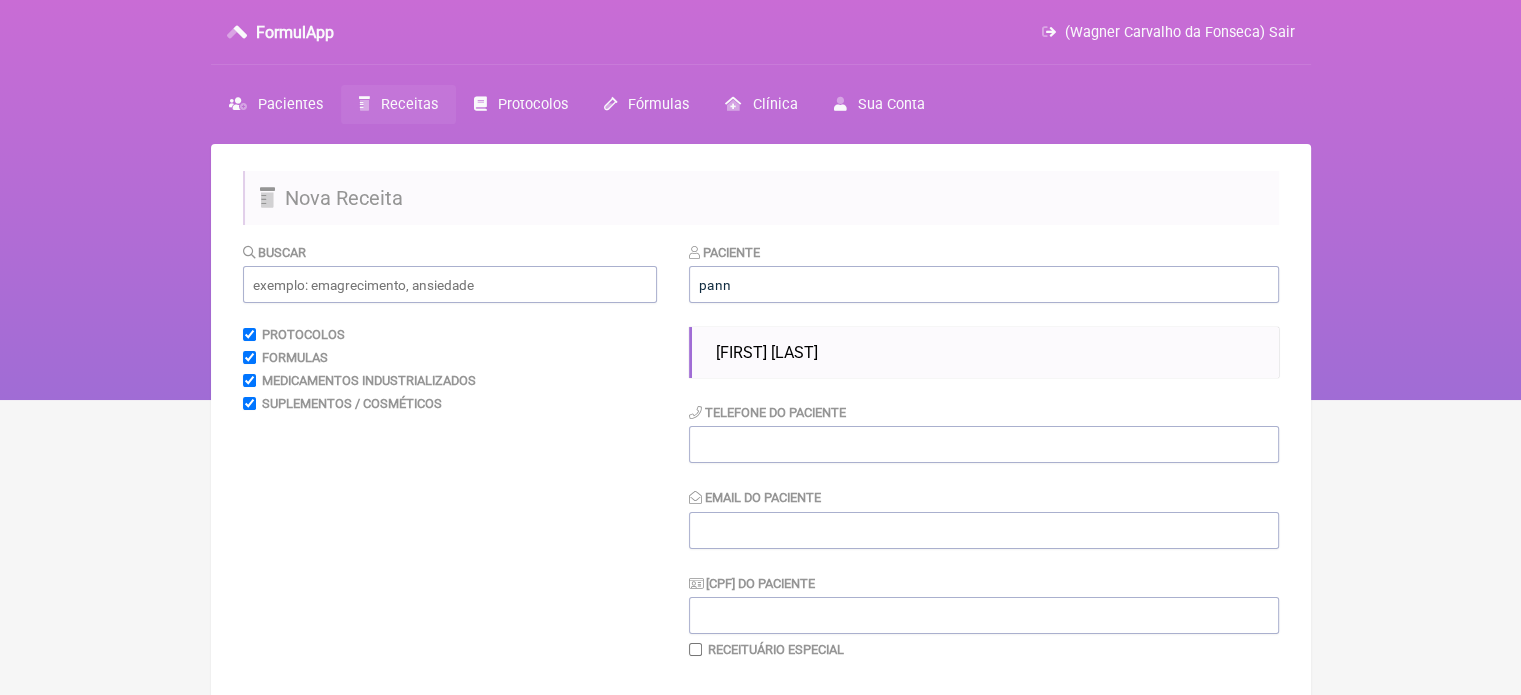 click on "[FIRST] [LAST]" at bounding box center [767, 352] 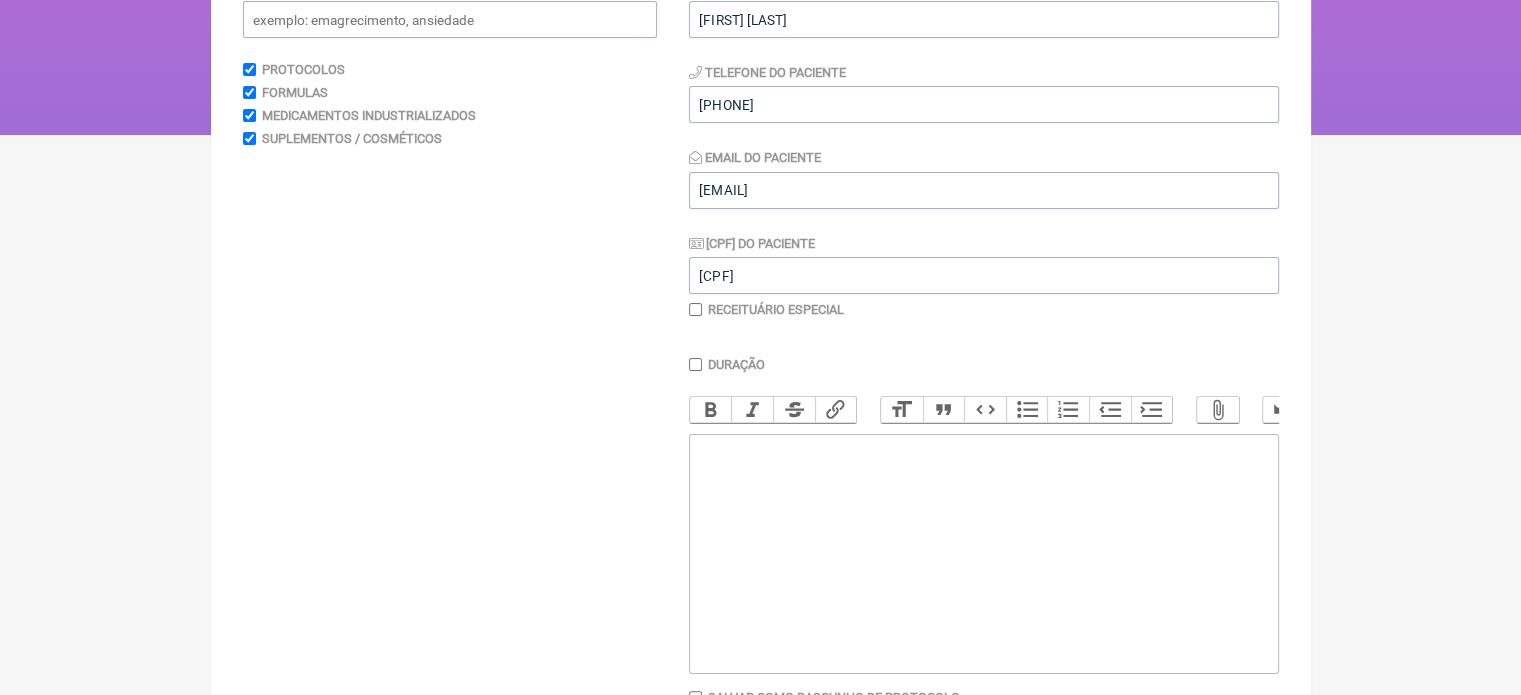 scroll, scrollTop: 300, scrollLeft: 0, axis: vertical 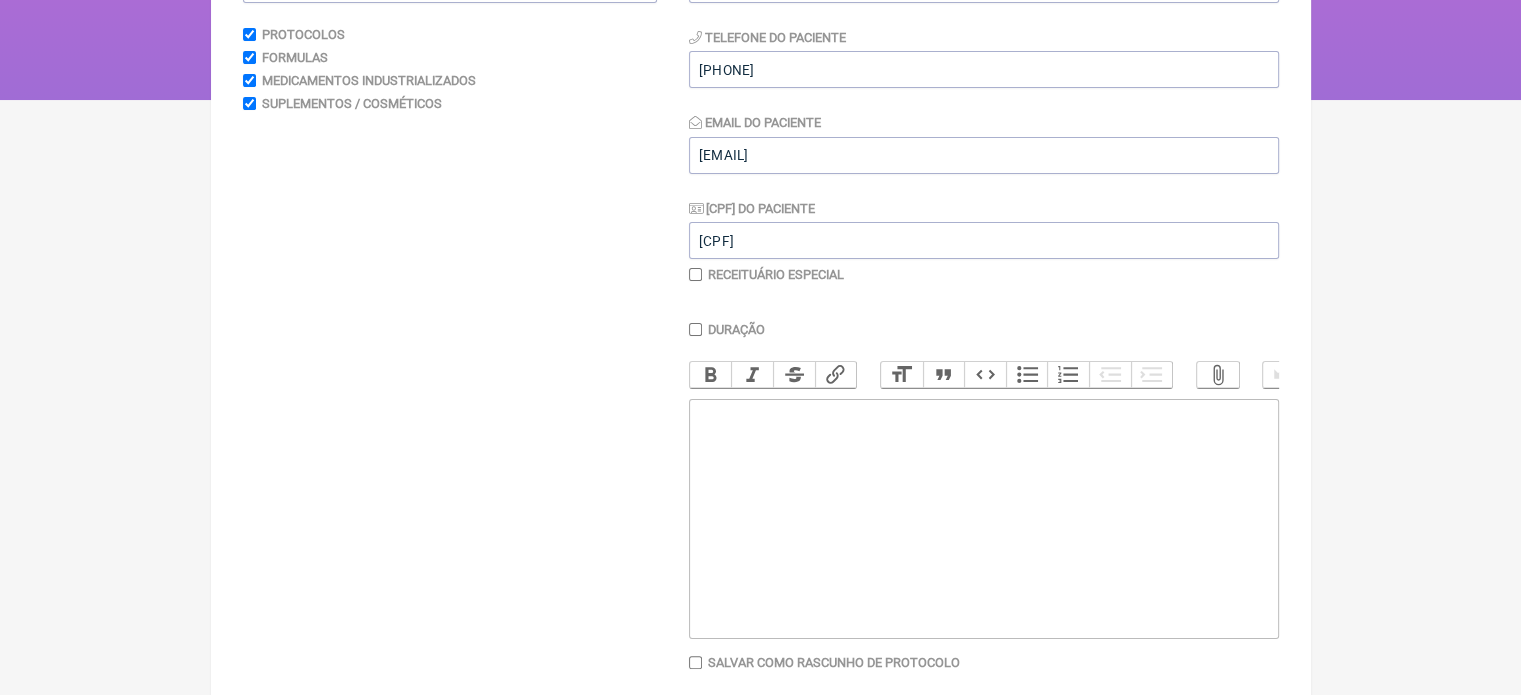 click 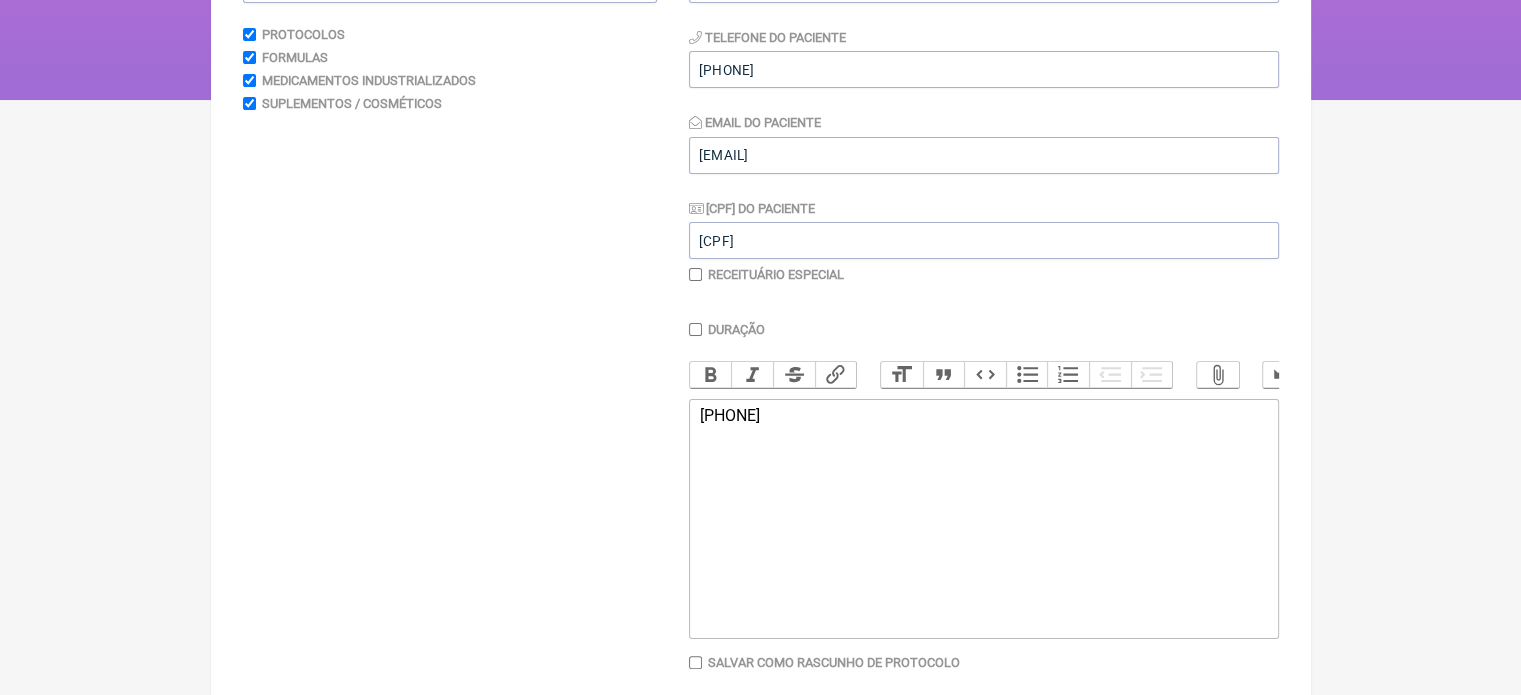 drag, startPoint x: 844, startPoint y: 444, endPoint x: 218, endPoint y: 442, distance: 626.0032 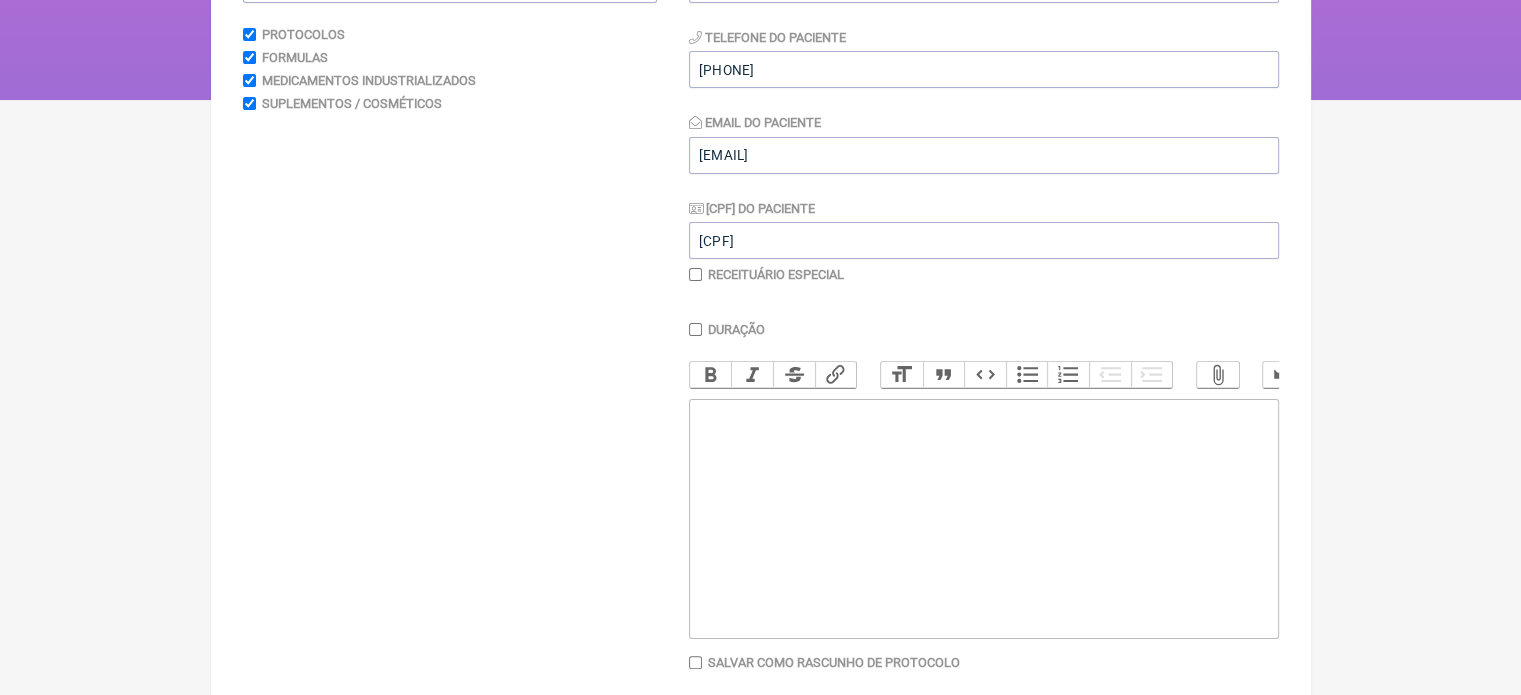 paste on "<div>Leandro Cavalcante Pannain</div><div>&nbsp;</div><div>Manipular:&nbsp;</div><div>&nbsp;</div><div>Tadalafila 7mg + Triptofano 100mg - Tomar 1 cápsula ao dia - Uso contínuo</div>" 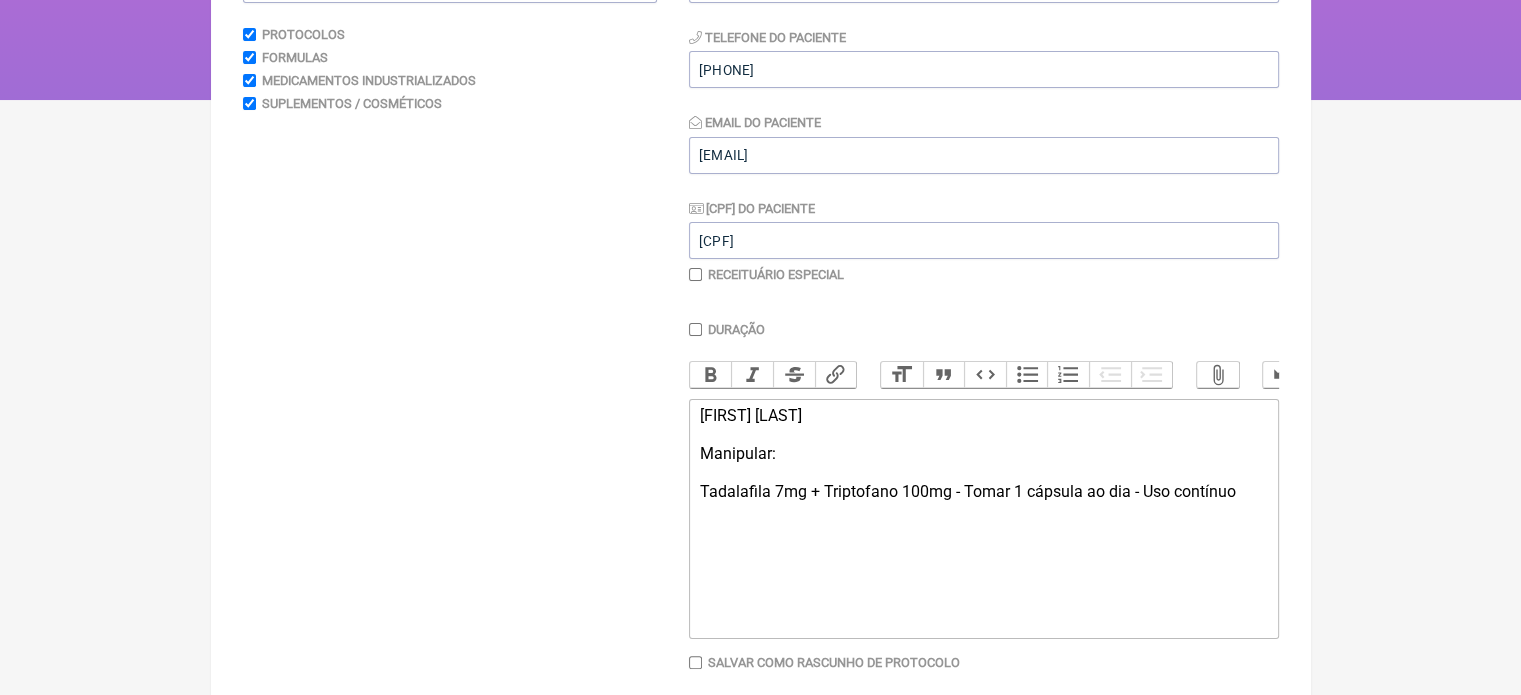 type on "<div>Leandro Cavalcante Pannain</div><div>&nbsp;</div><div>Manipular:&nbsp;</div><div>&nbsp;</div><div>Tadalafila 7mg + Triptofano 100mg - Tomar 1 cápsula ao dia - Uso contínuo</div>" 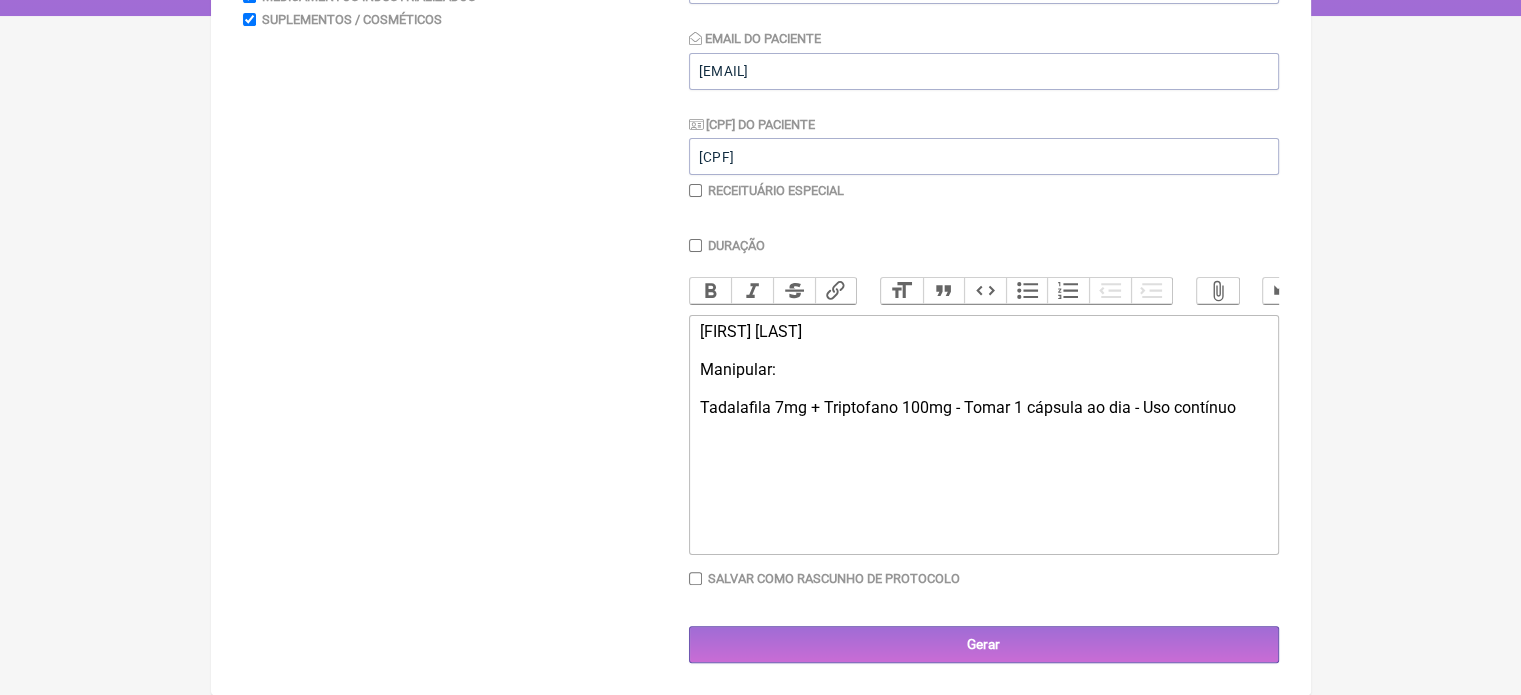 scroll, scrollTop: 399, scrollLeft: 0, axis: vertical 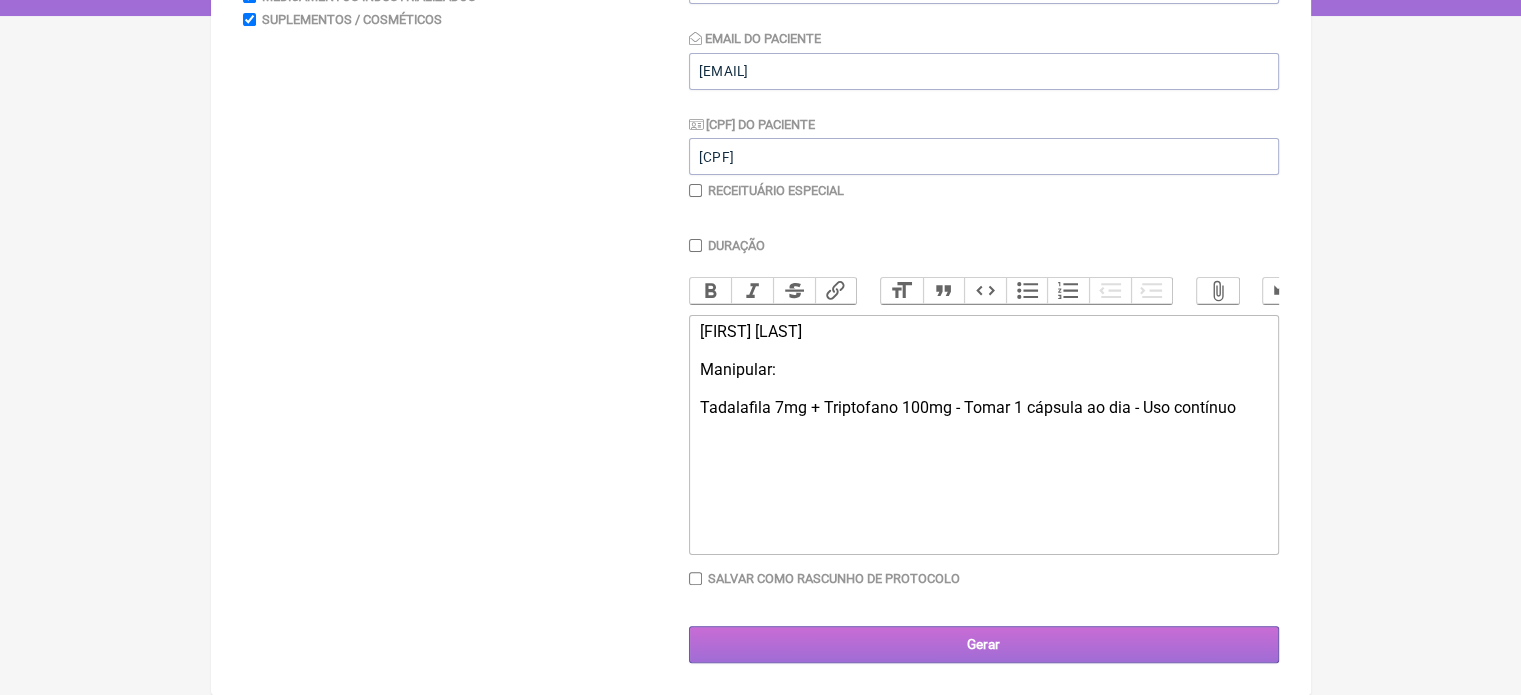 click on "Gerar" at bounding box center (984, 644) 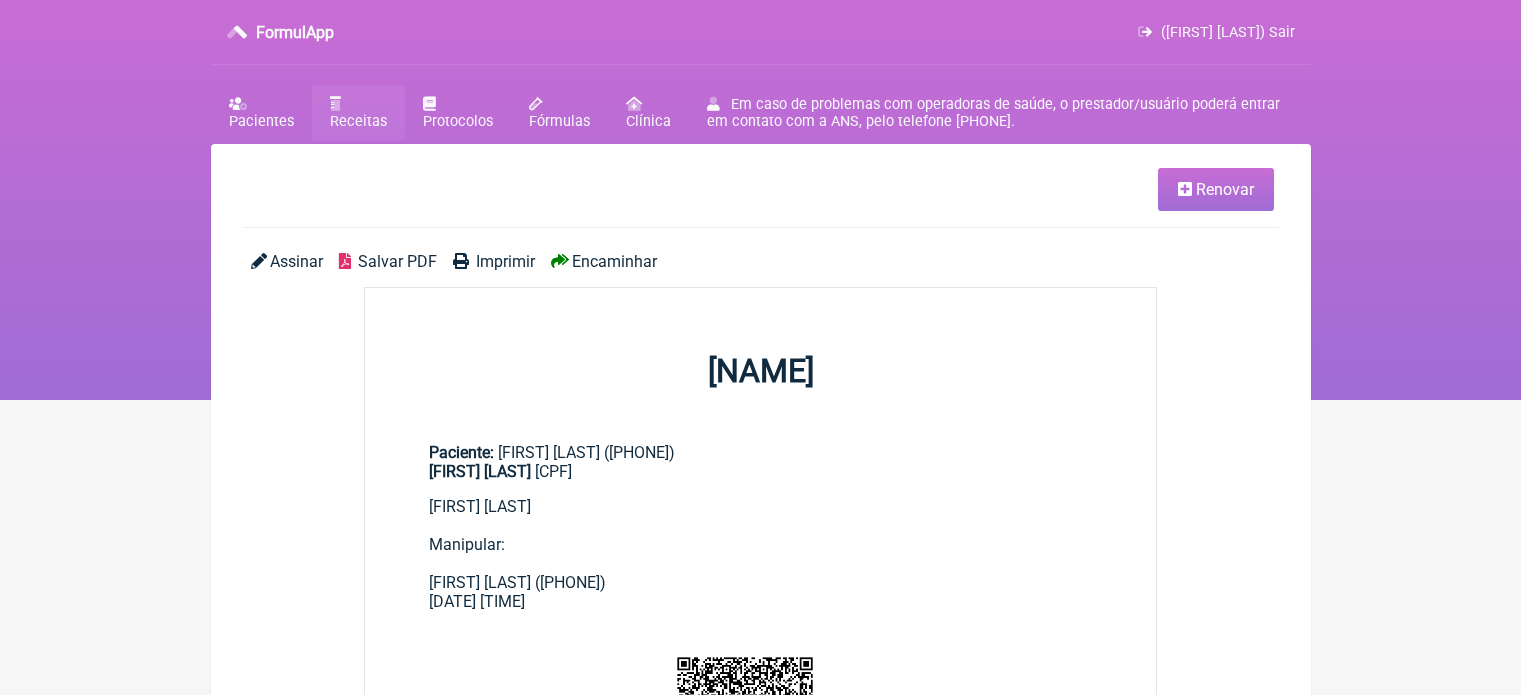 scroll, scrollTop: 0, scrollLeft: 0, axis: both 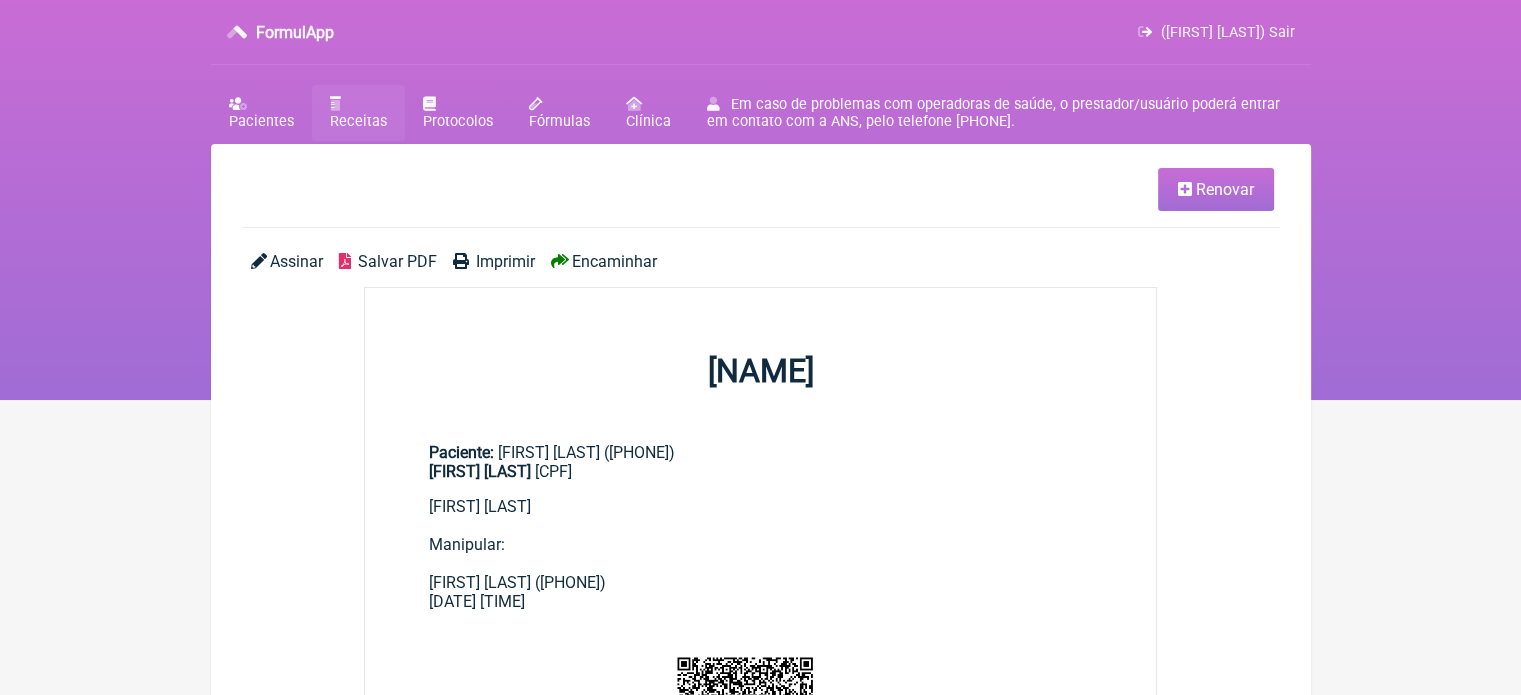 drag, startPoint x: 421, startPoint y: 450, endPoint x: 1075, endPoint y: 577, distance: 666.2169 